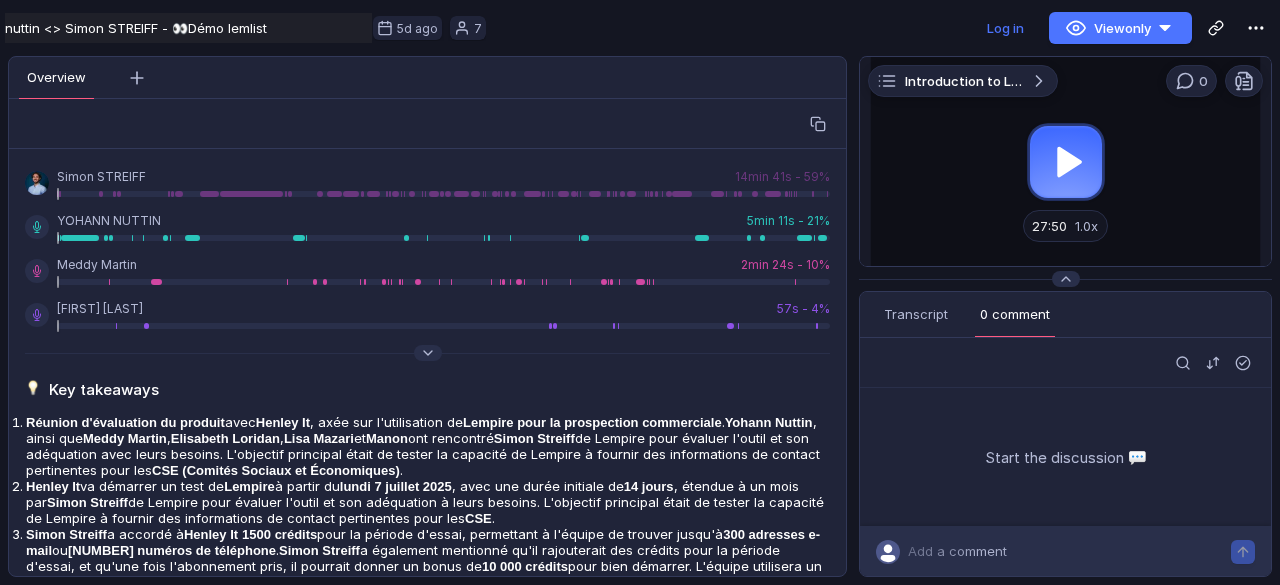 scroll, scrollTop: 0, scrollLeft: 0, axis: both 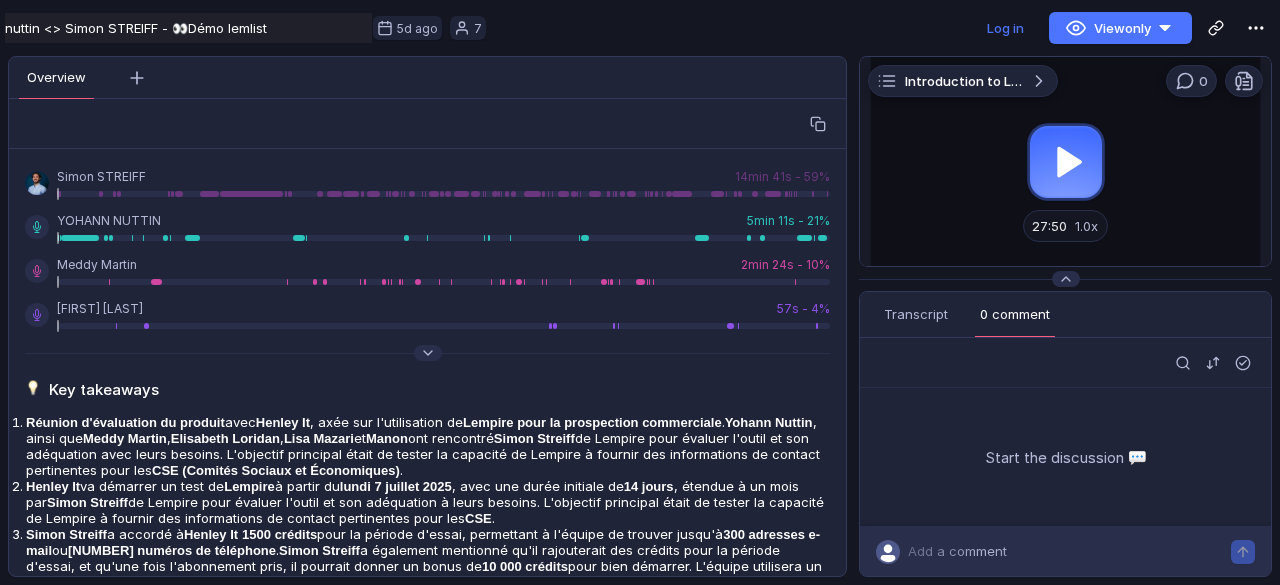 click at bounding box center (1065, 161) 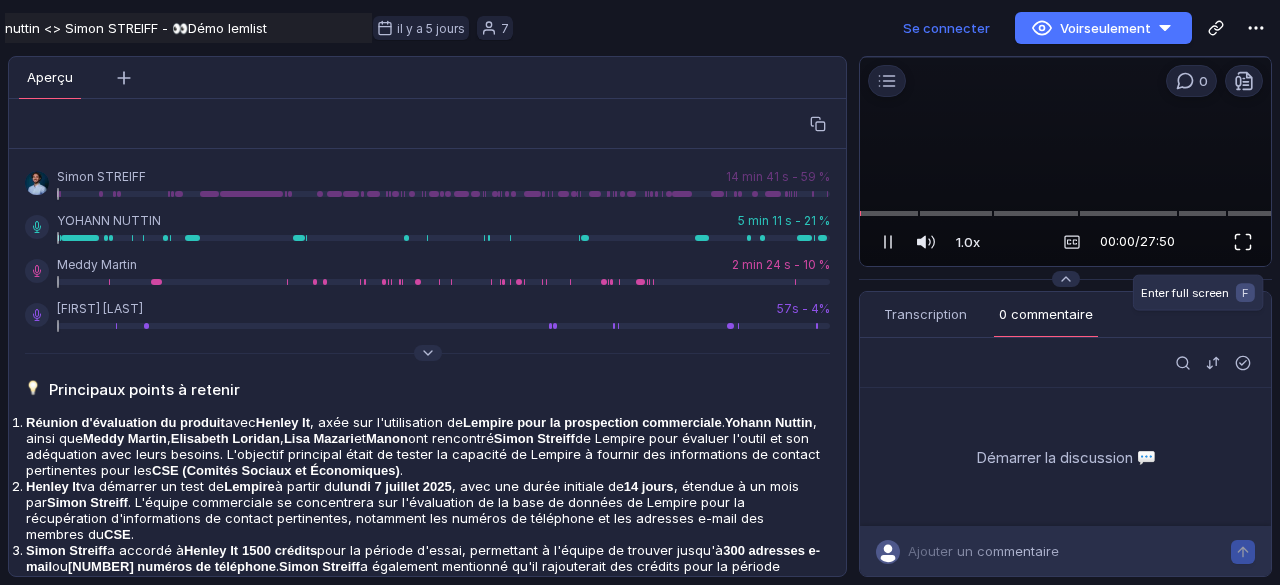 click at bounding box center [1243, 242] 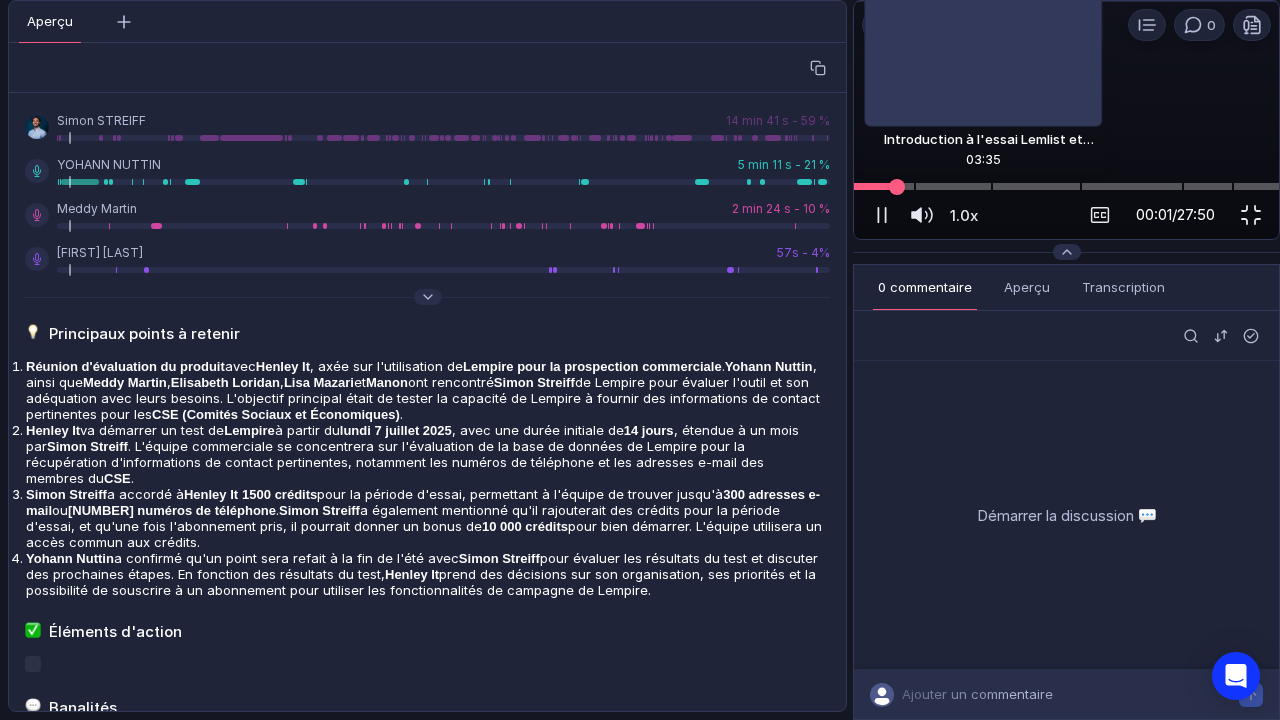 click at bounding box center [1066, 186] 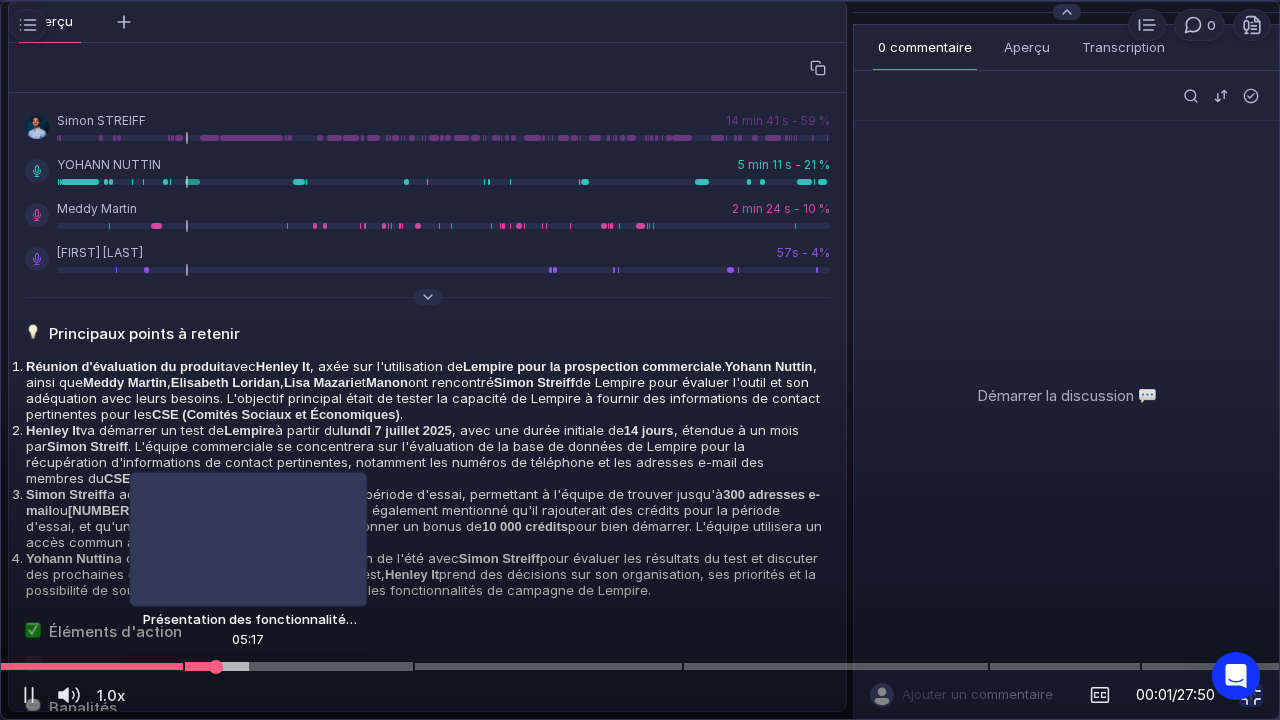 click at bounding box center [640, 666] 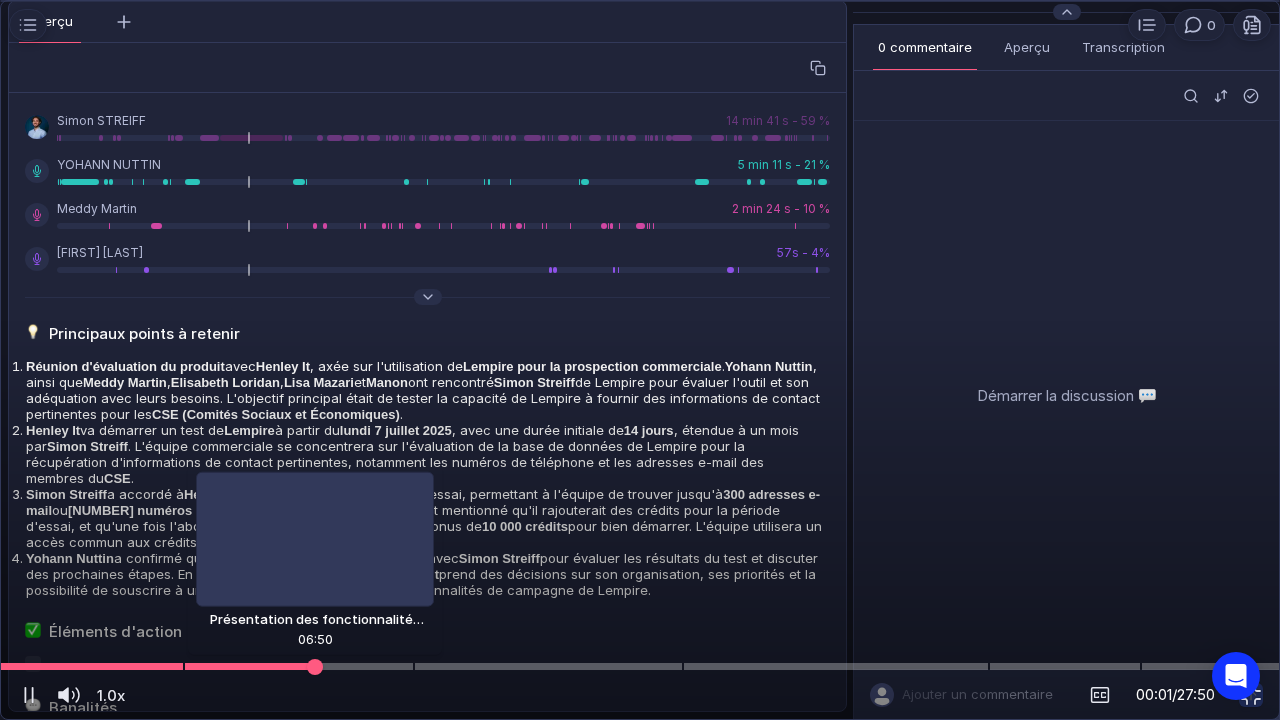 click at bounding box center (315, 666) 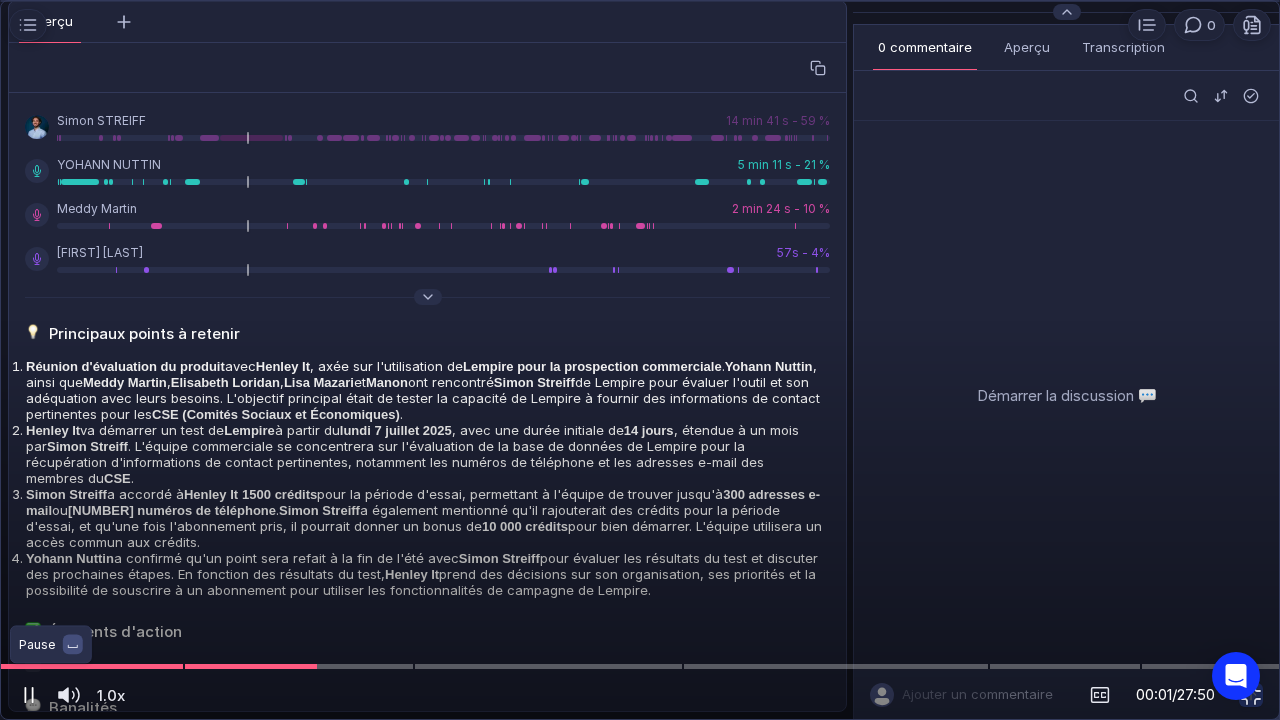 click at bounding box center (29, 695) 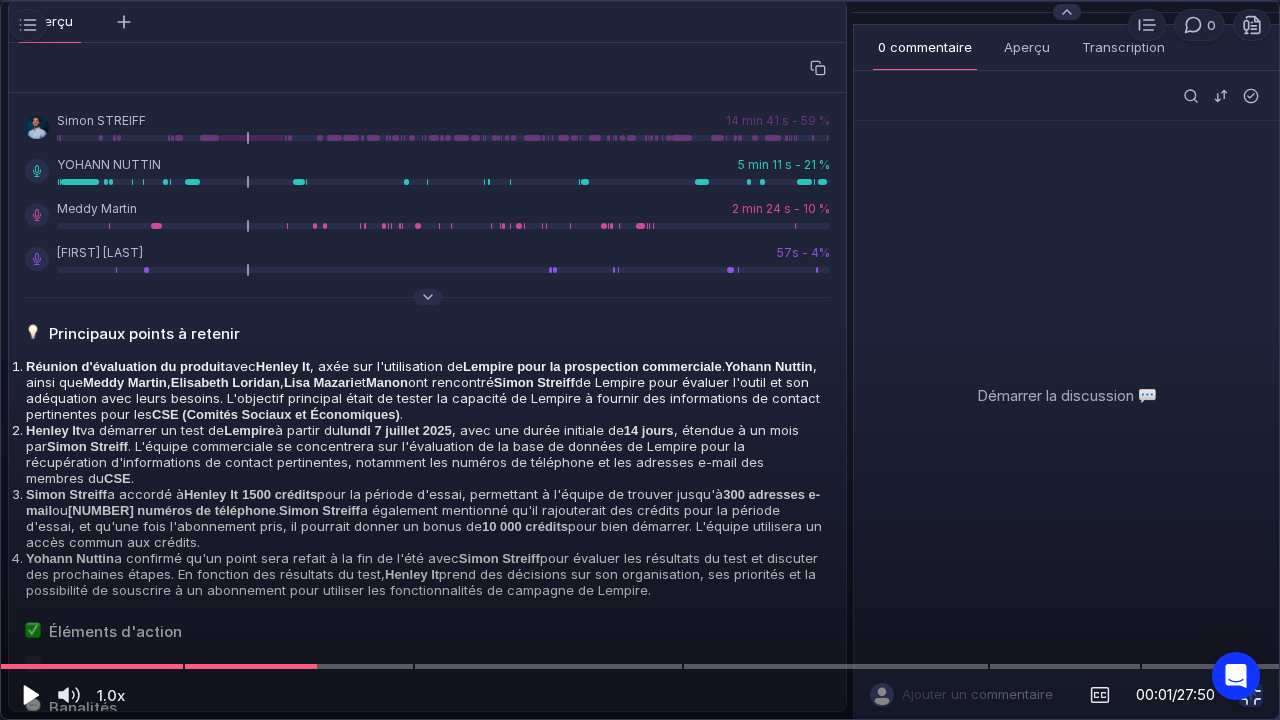 click at bounding box center [31, 695] 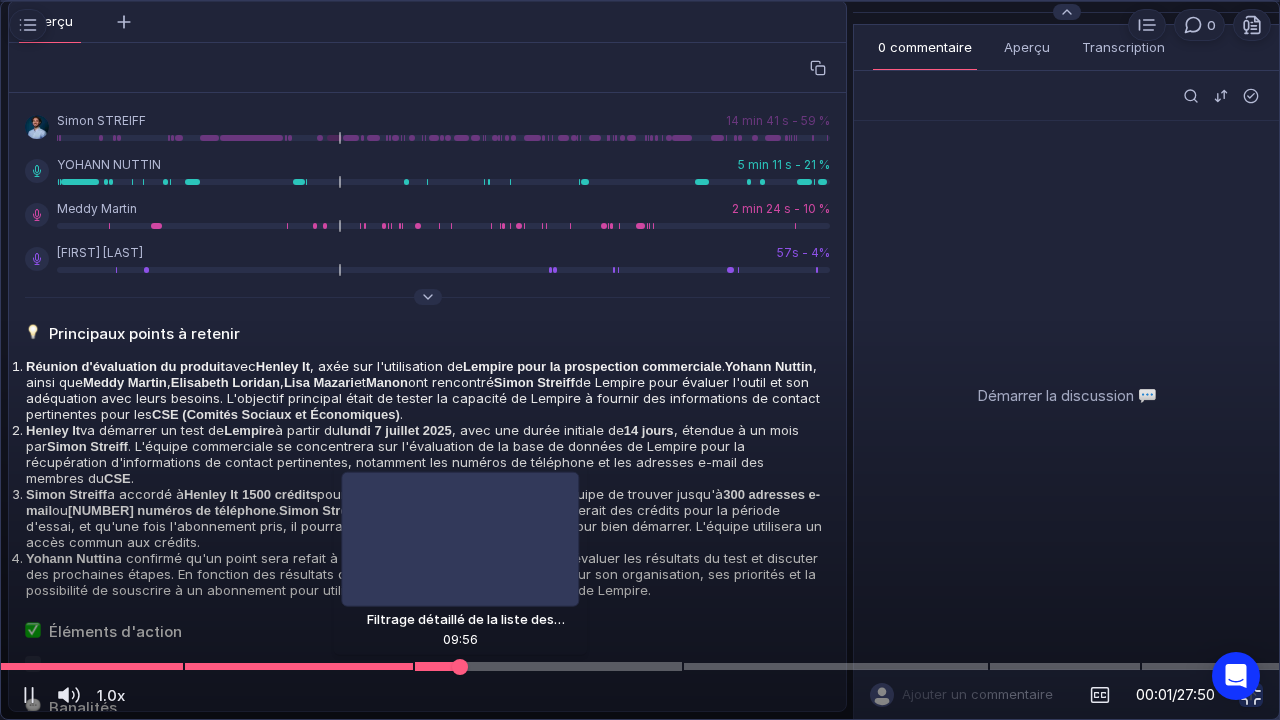 click at bounding box center (640, 666) 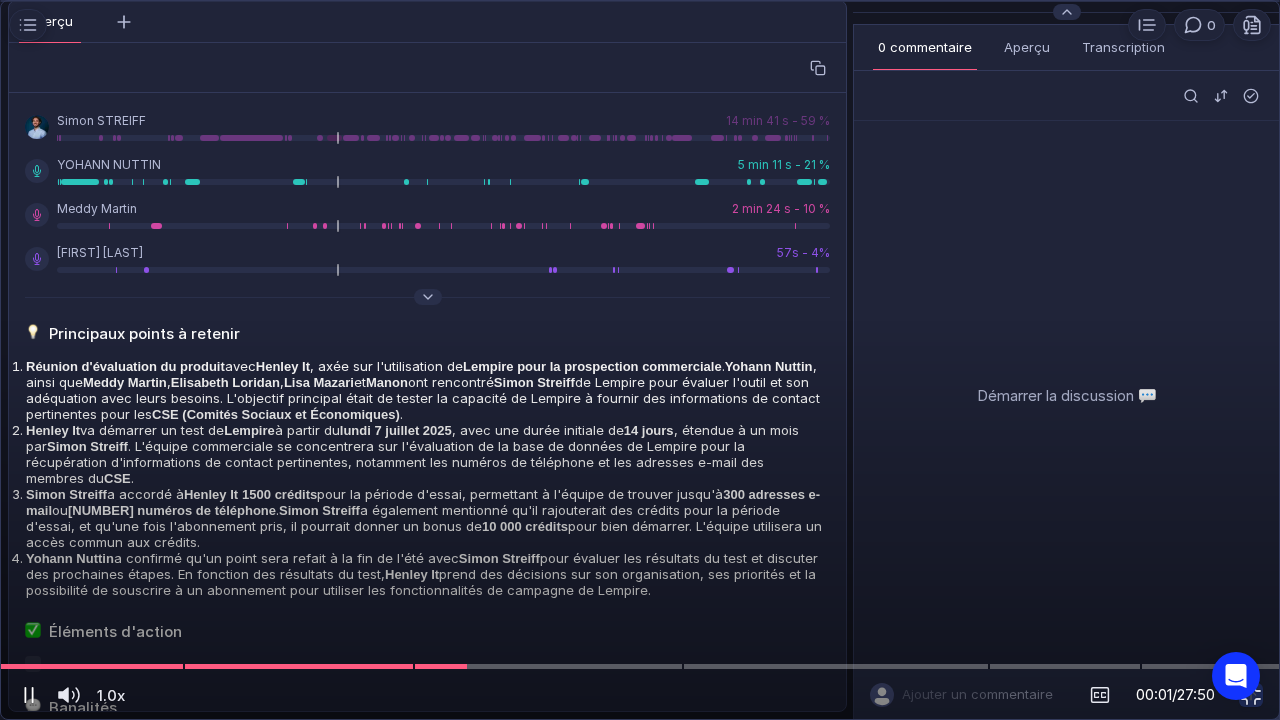 click at bounding box center [29, 695] 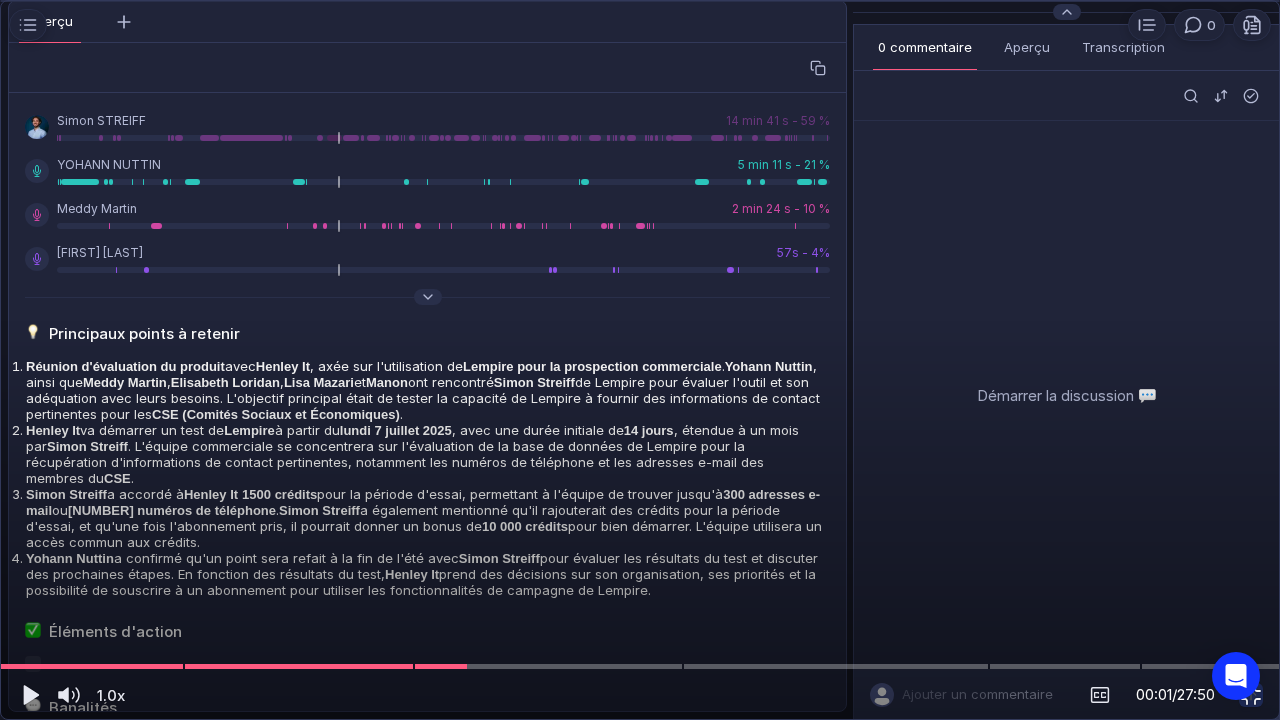 click at bounding box center (1251, 695) 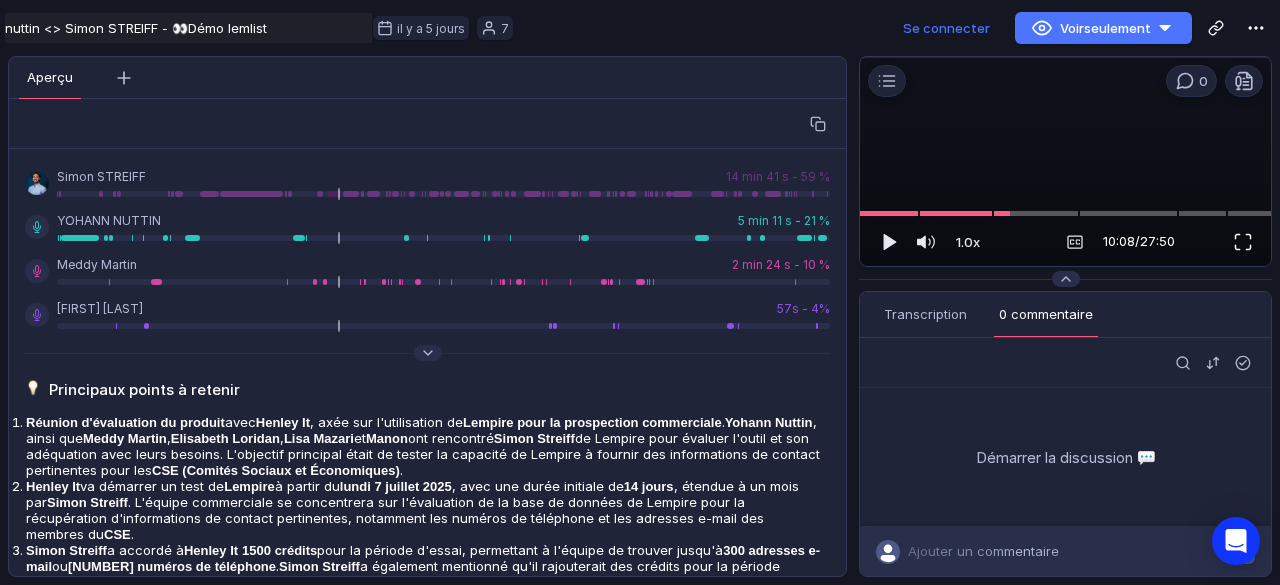 click at bounding box center (1243, 242) 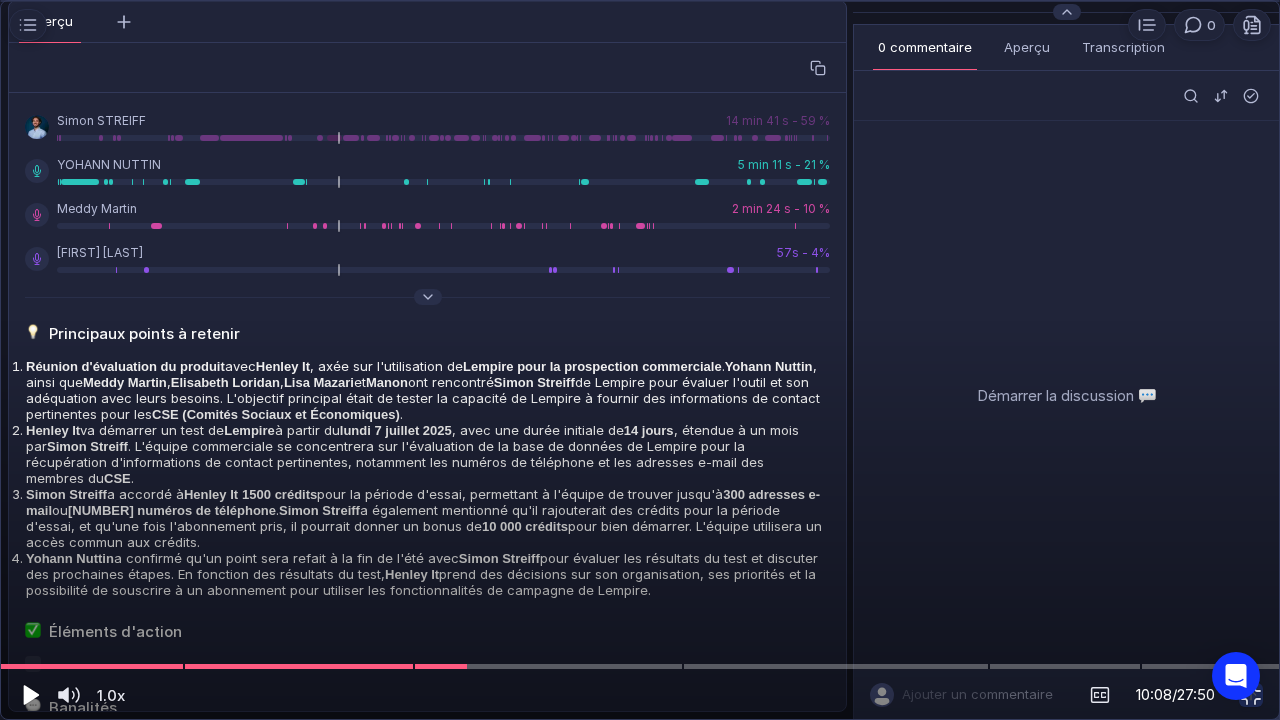 click at bounding box center [29, 695] 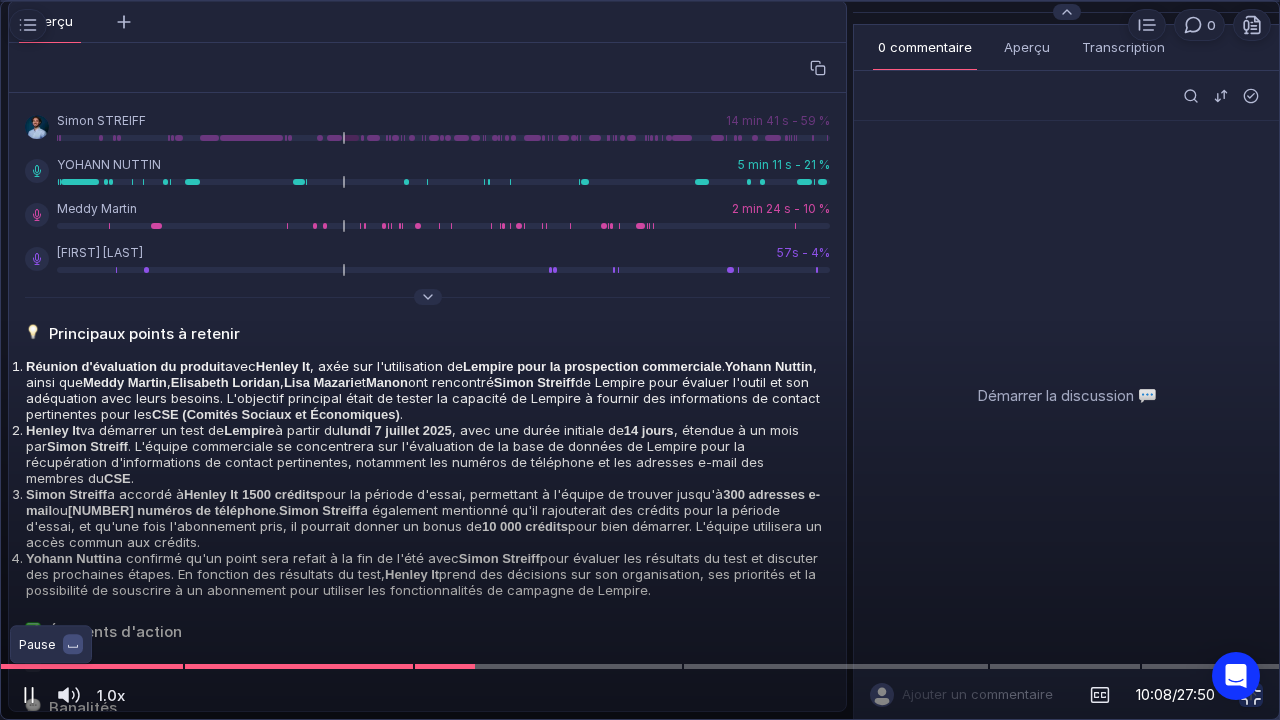 click at bounding box center (29, 695) 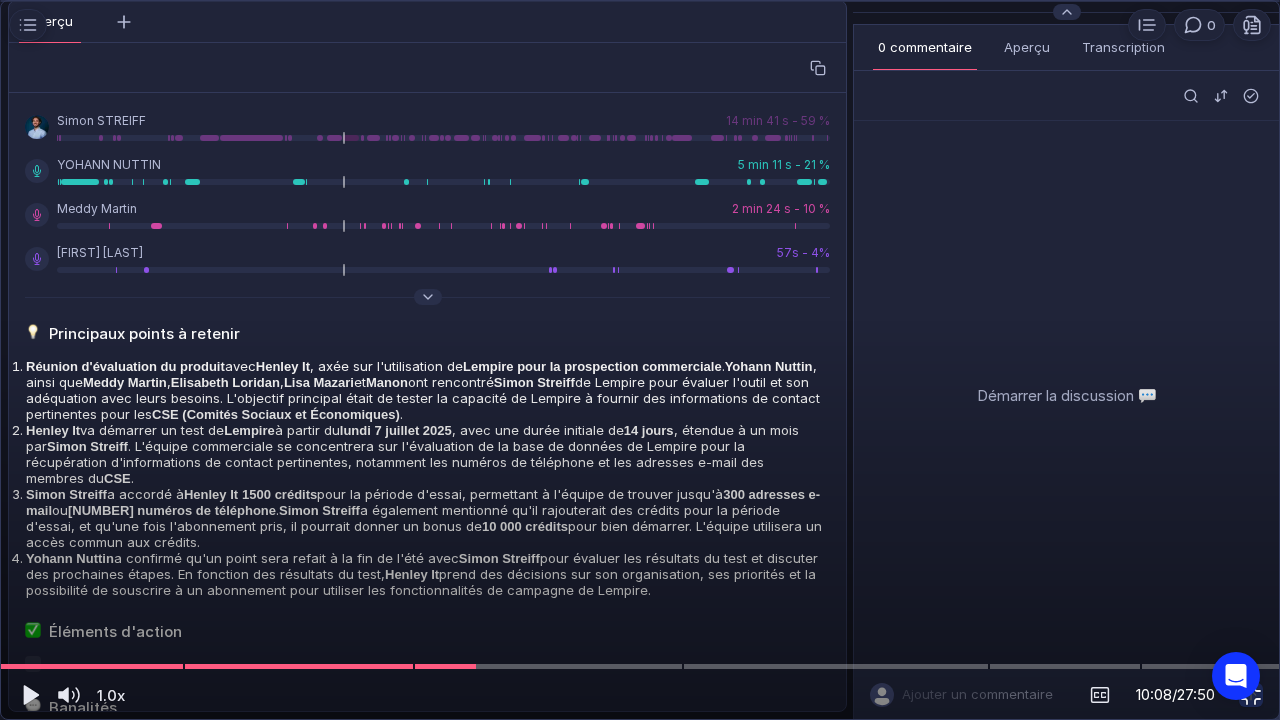 click at bounding box center [1251, 695] 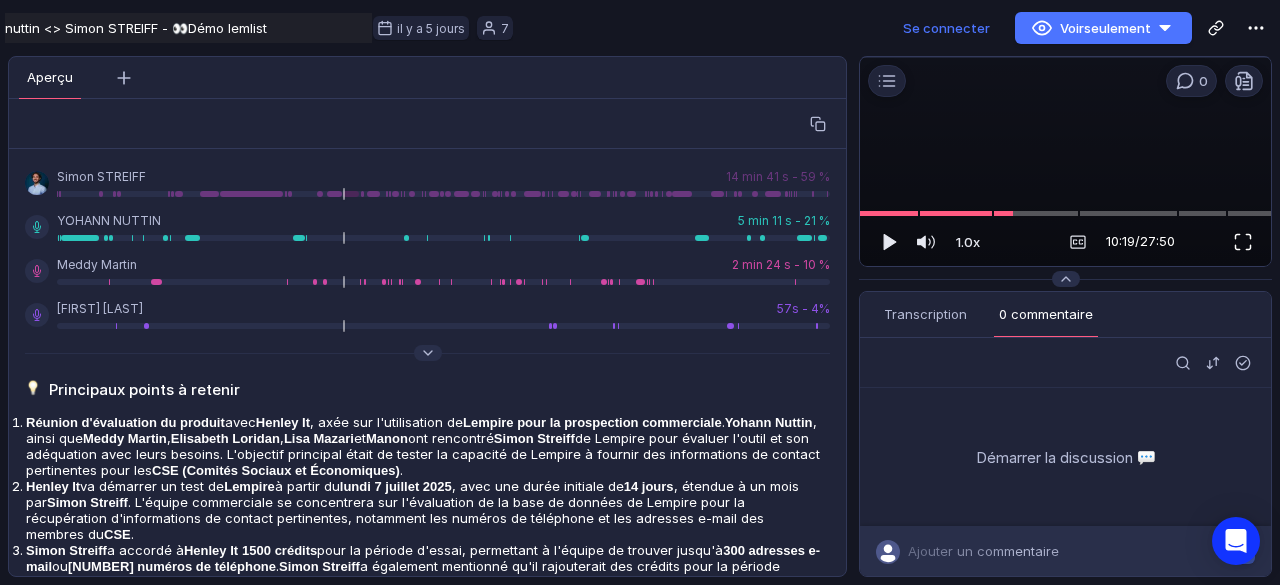 click at bounding box center [1243, 242] 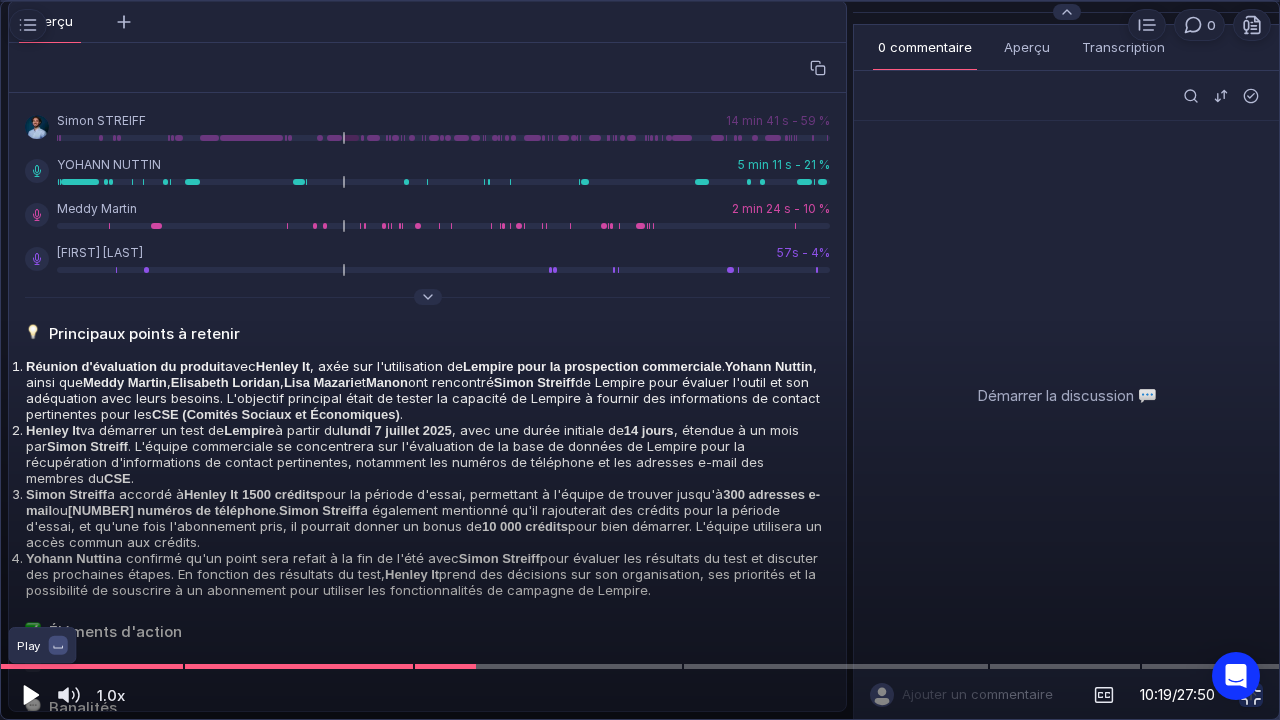 click at bounding box center [31, 695] 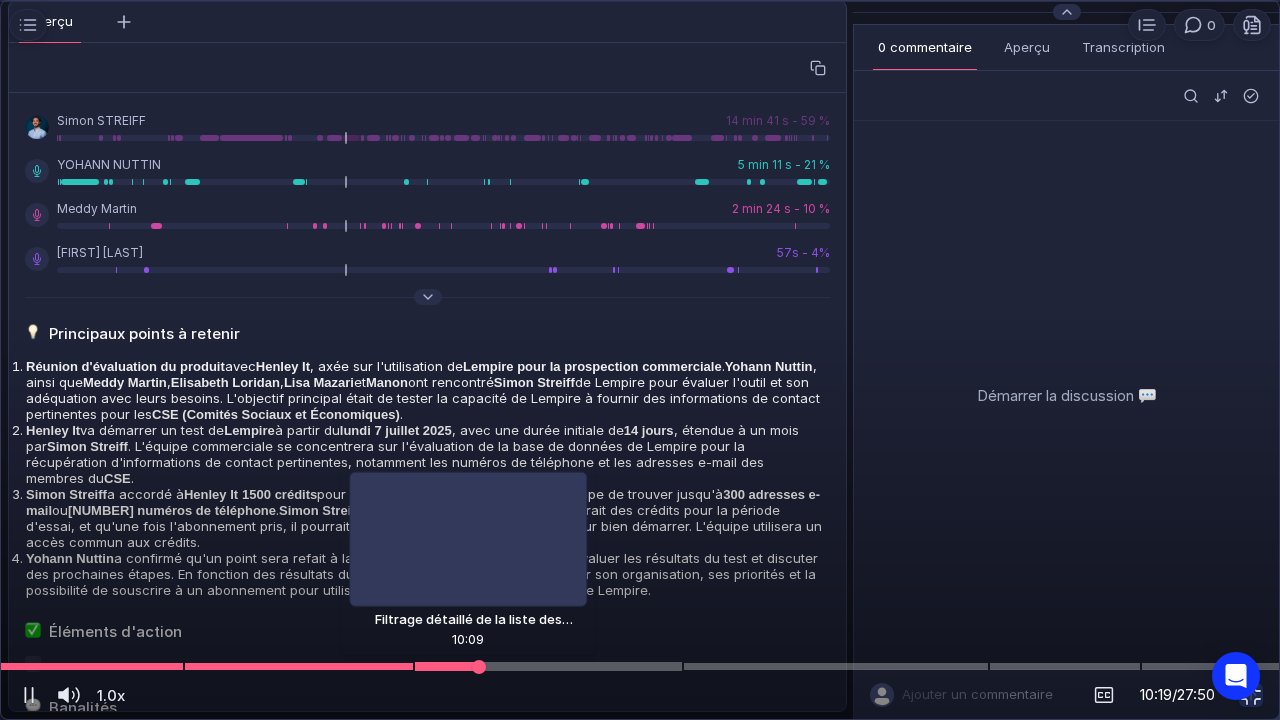 click at bounding box center (640, 666) 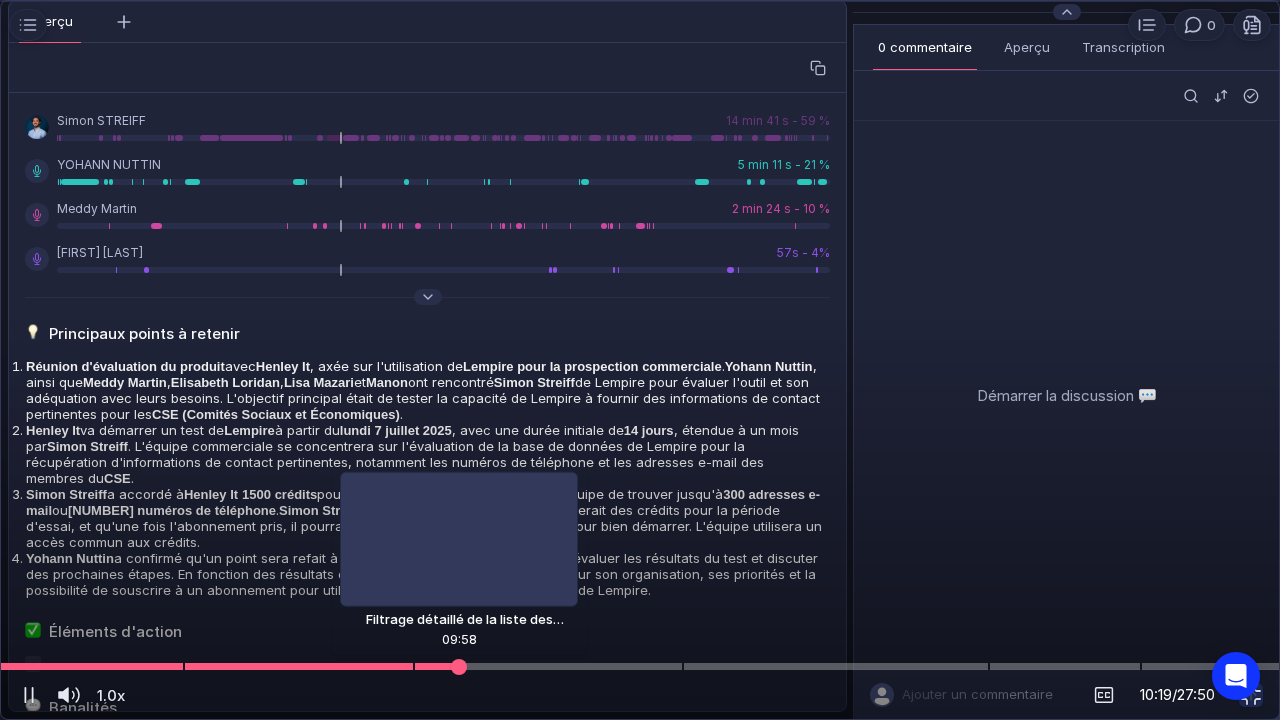 click at bounding box center (640, 666) 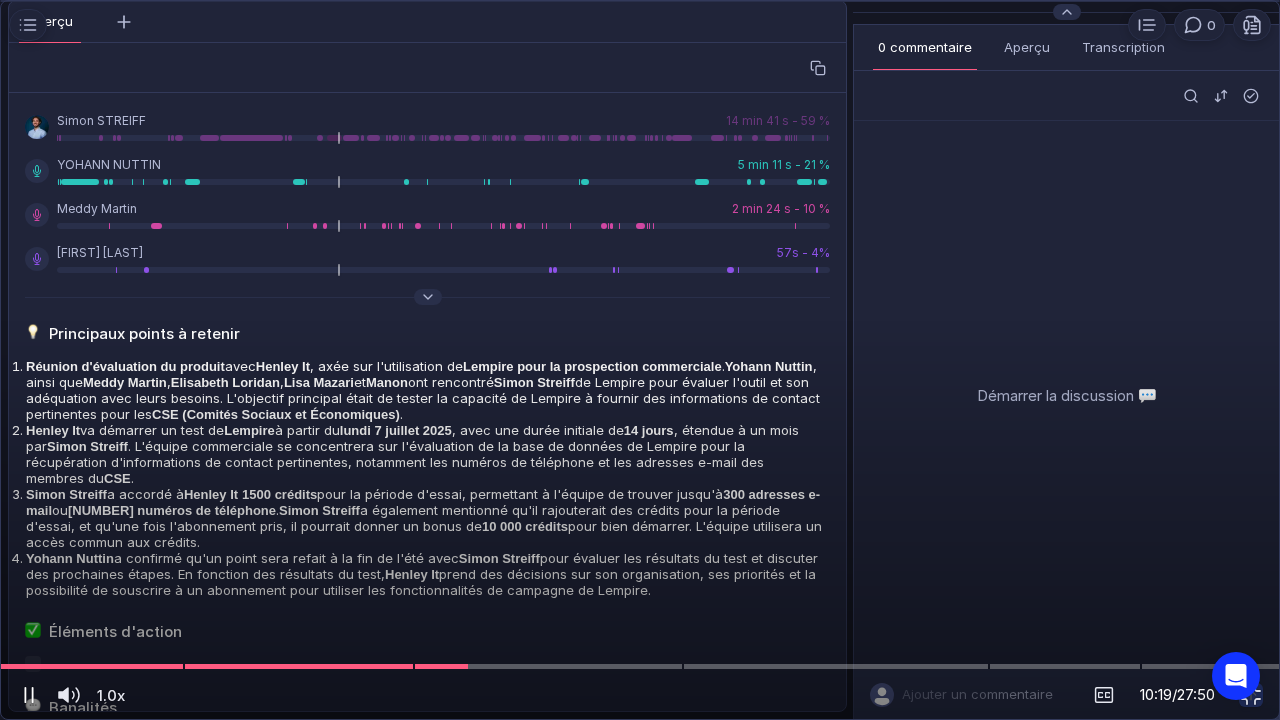 click at bounding box center [33, 695] 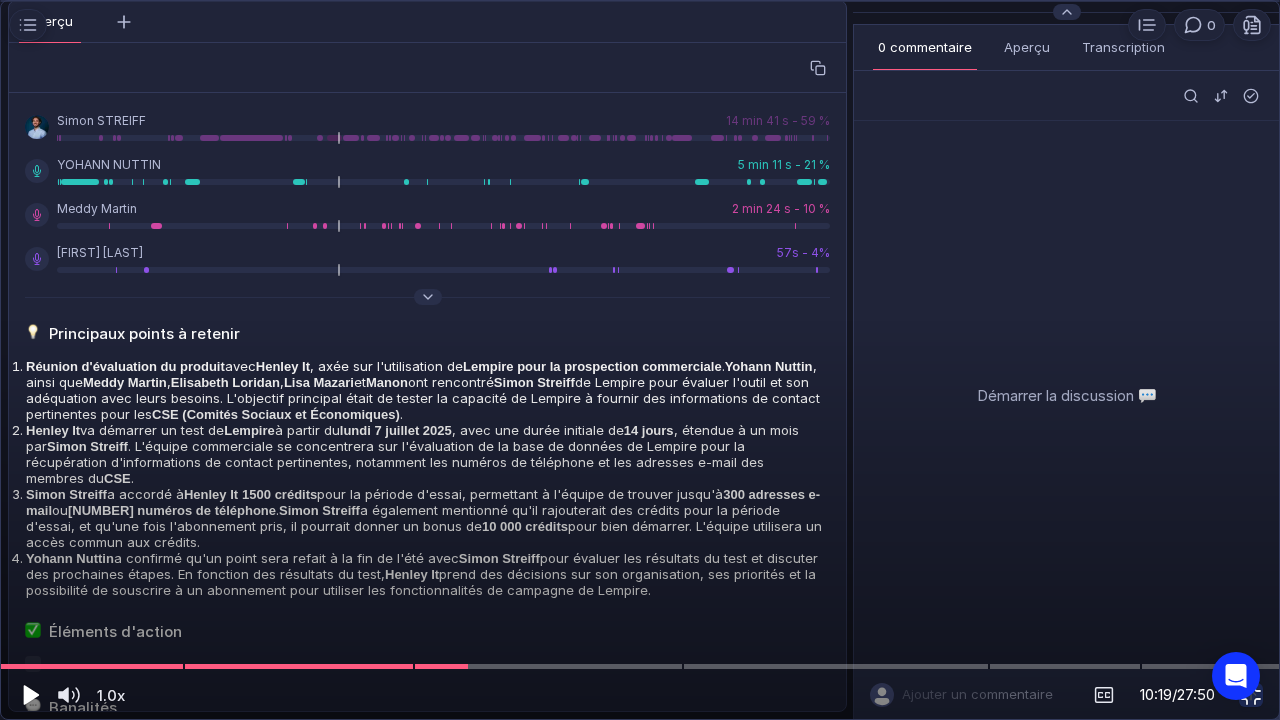 click at bounding box center [1251, 695] 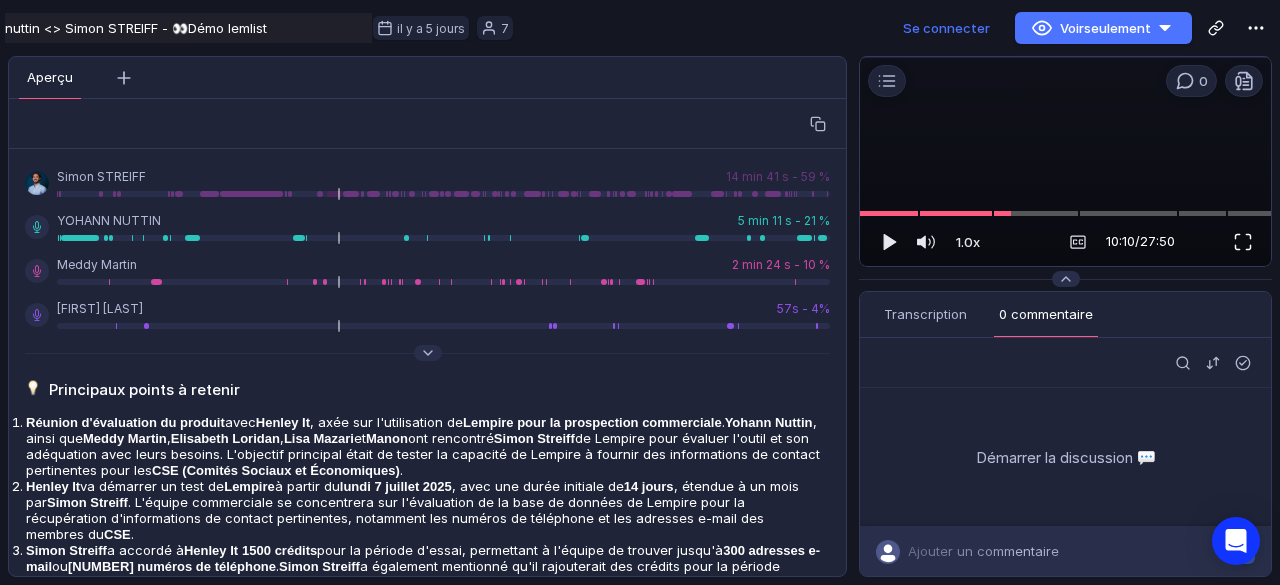 click at bounding box center [1243, 242] 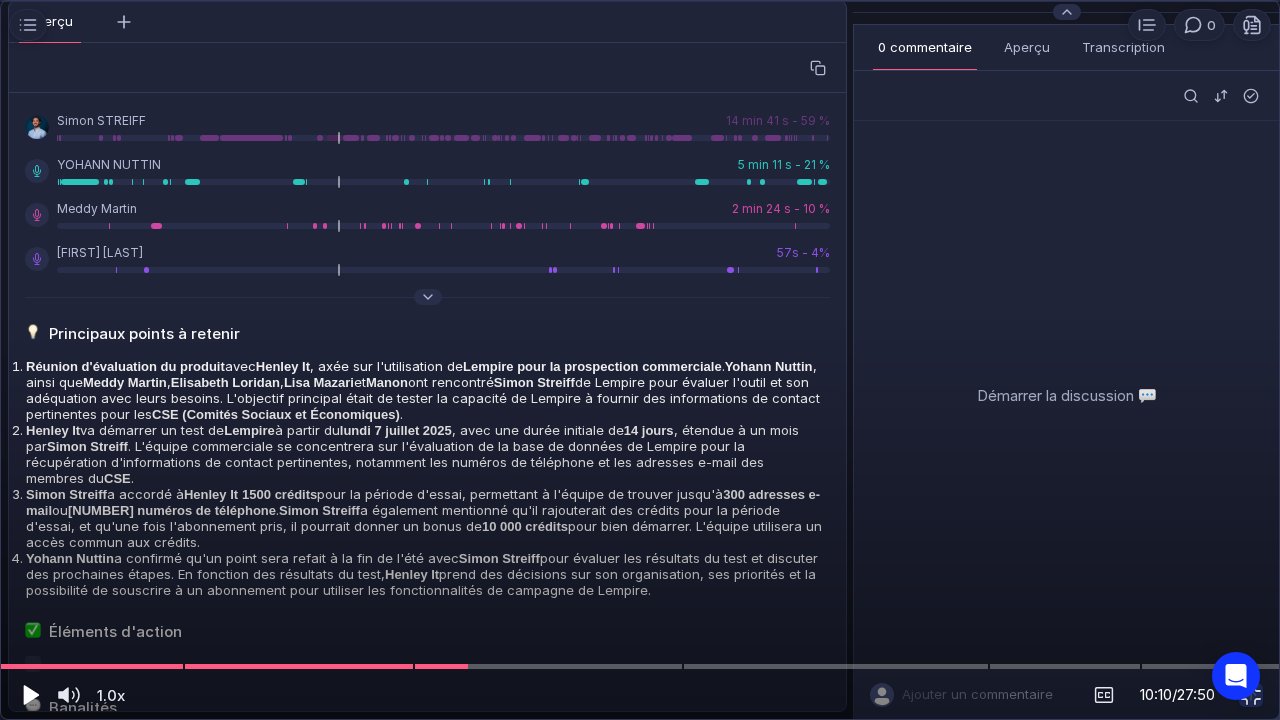 click at bounding box center (31, 695) 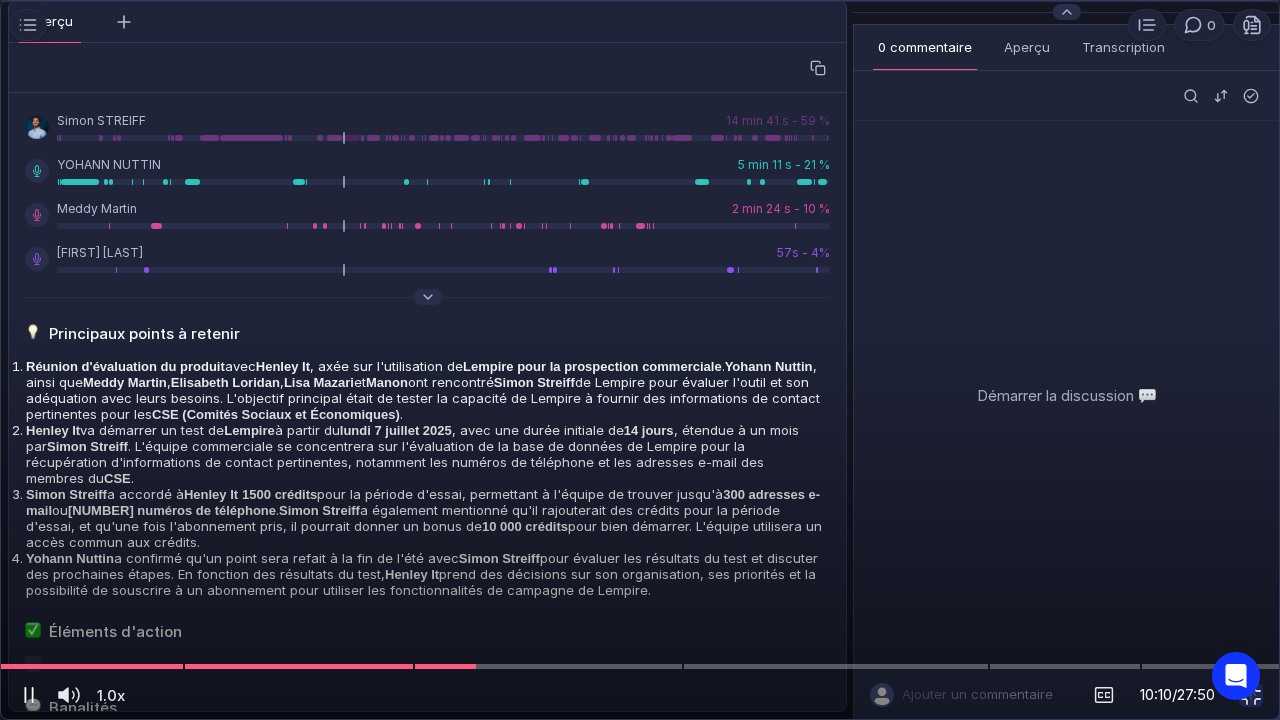 click at bounding box center [29, 695] 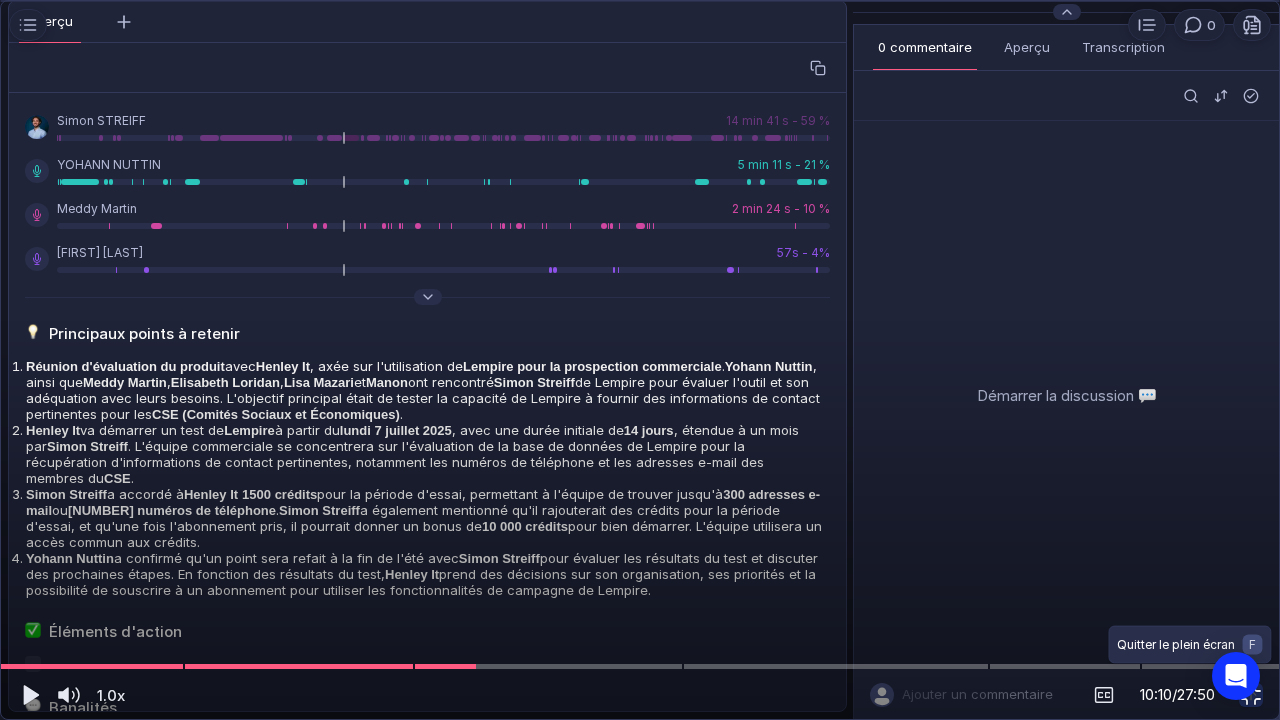 click at bounding box center [1251, 695] 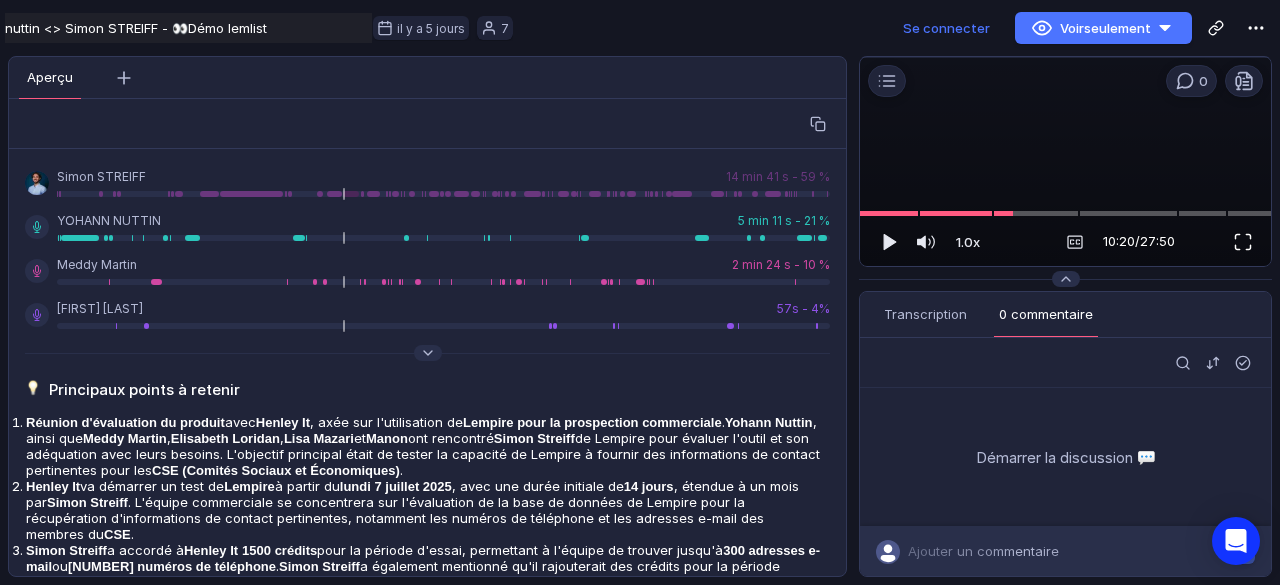 click at bounding box center [1243, 242] 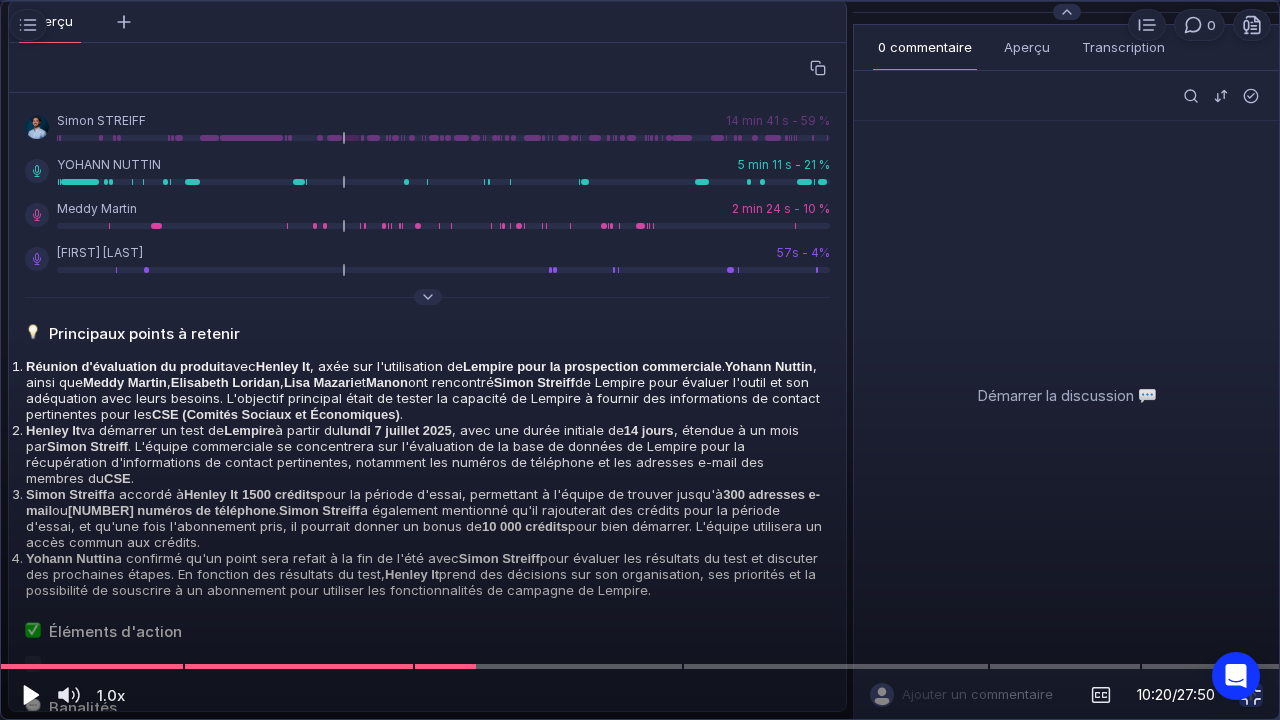 click at bounding box center [29, 695] 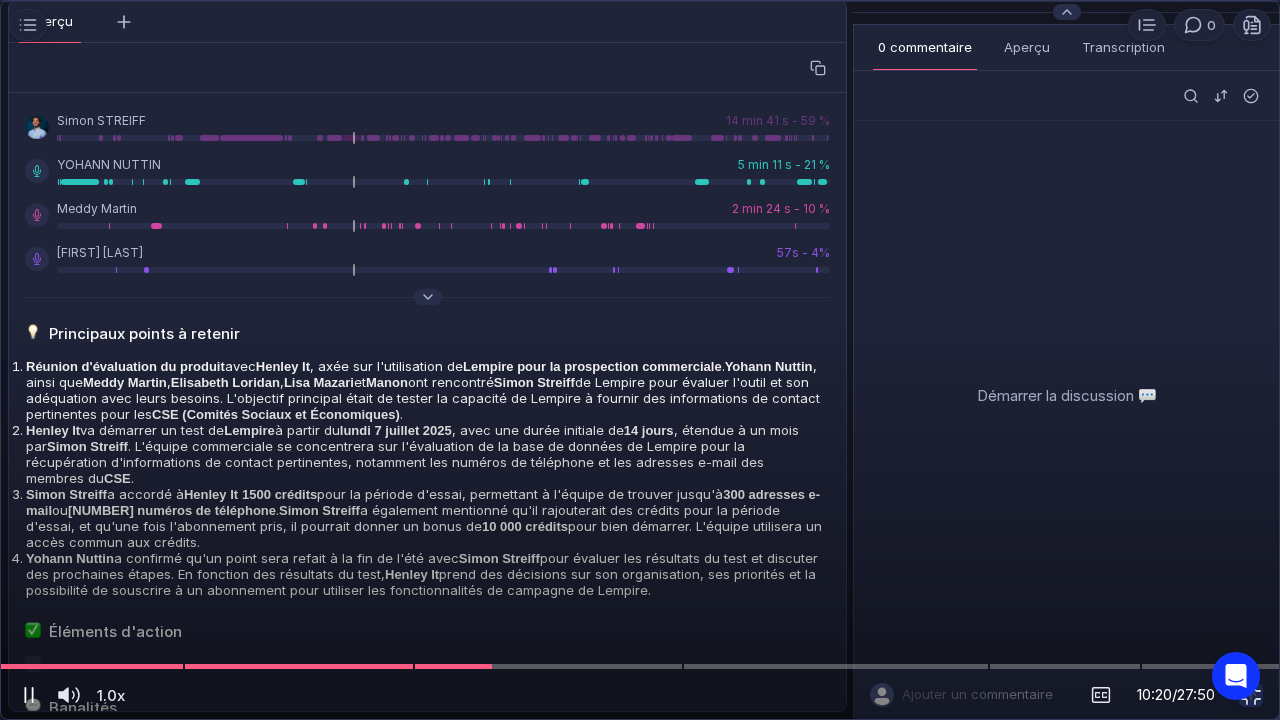 click at bounding box center (29, 695) 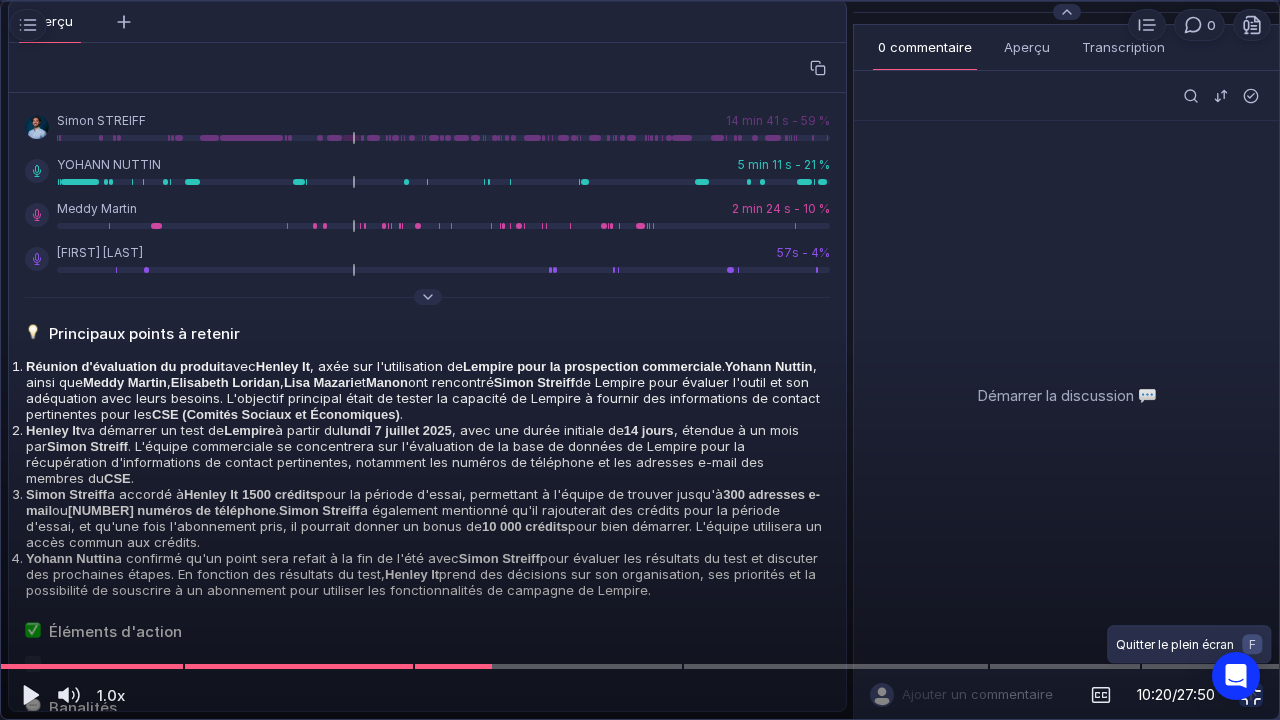 click at bounding box center (1251, 695) 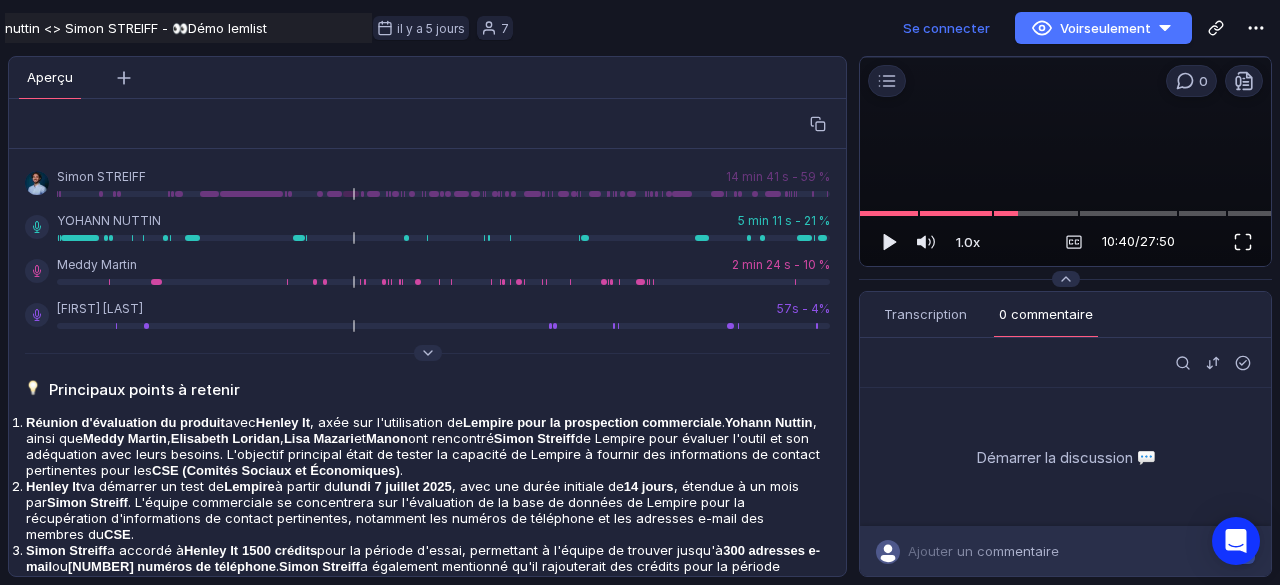 click at bounding box center [1243, 242] 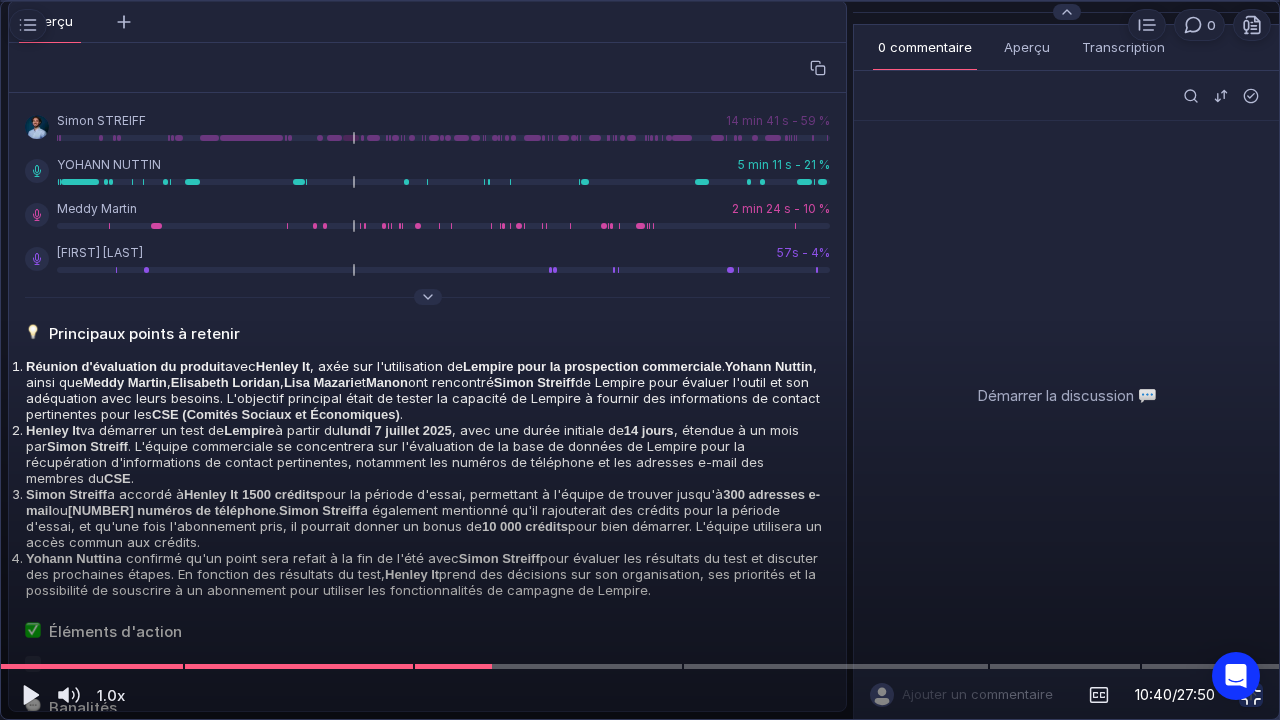 click at bounding box center [1251, 695] 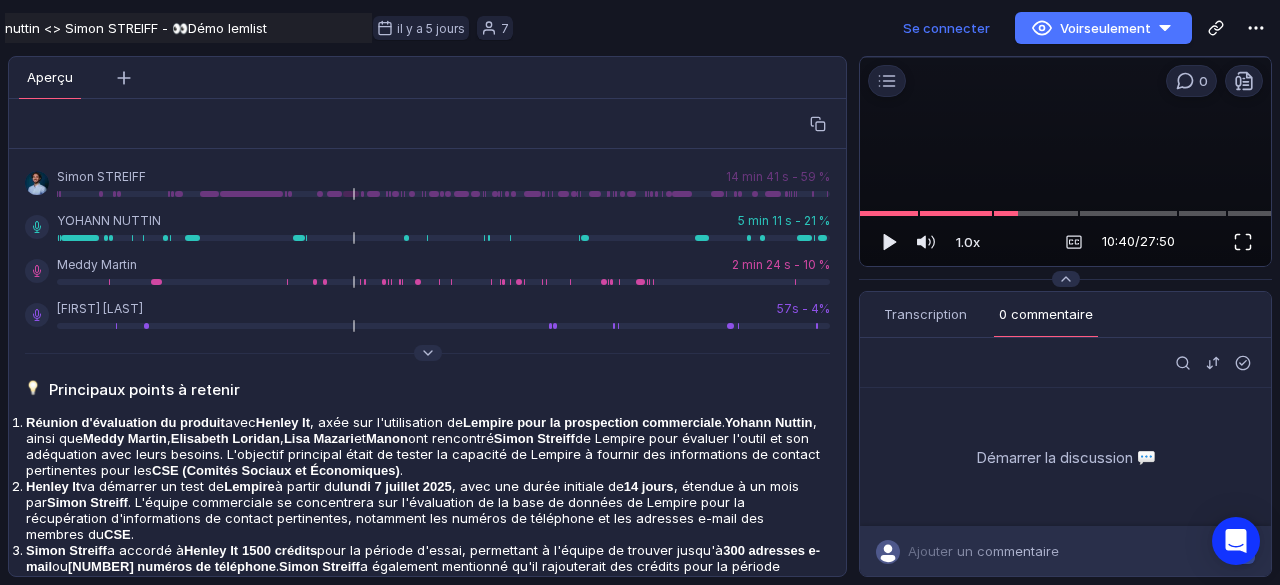 click at bounding box center [1243, 242] 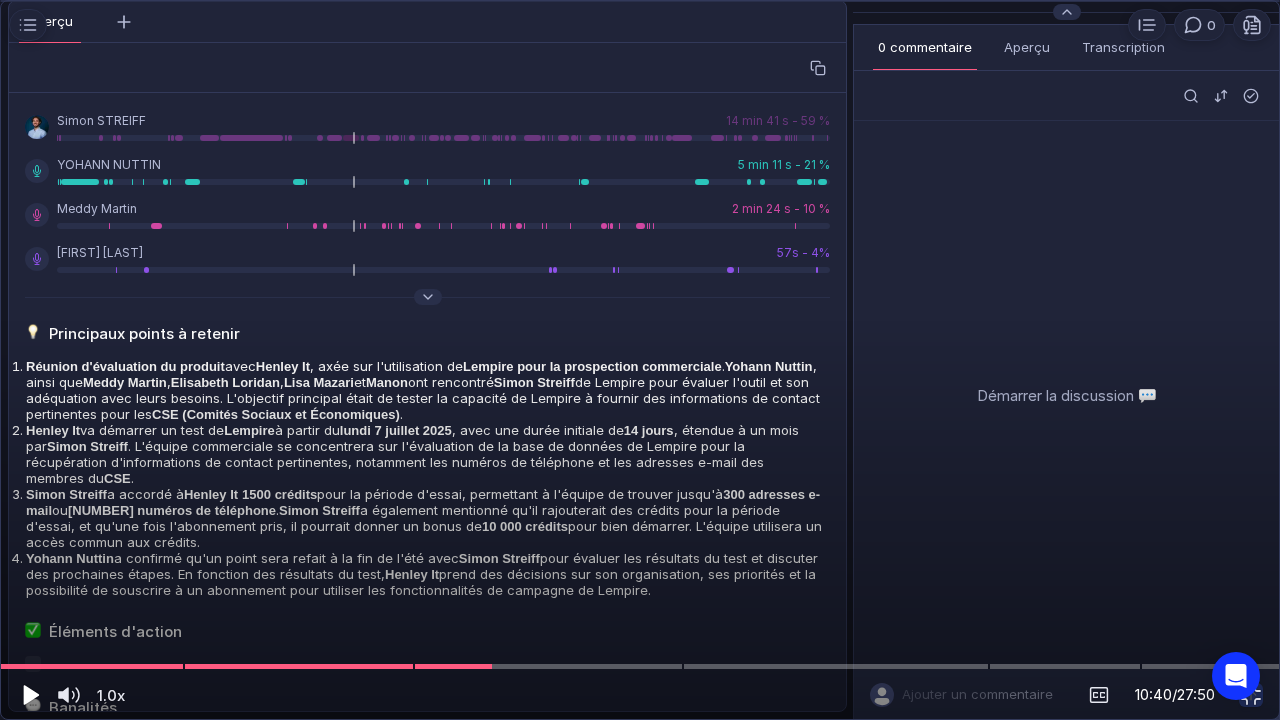click at bounding box center [31, 695] 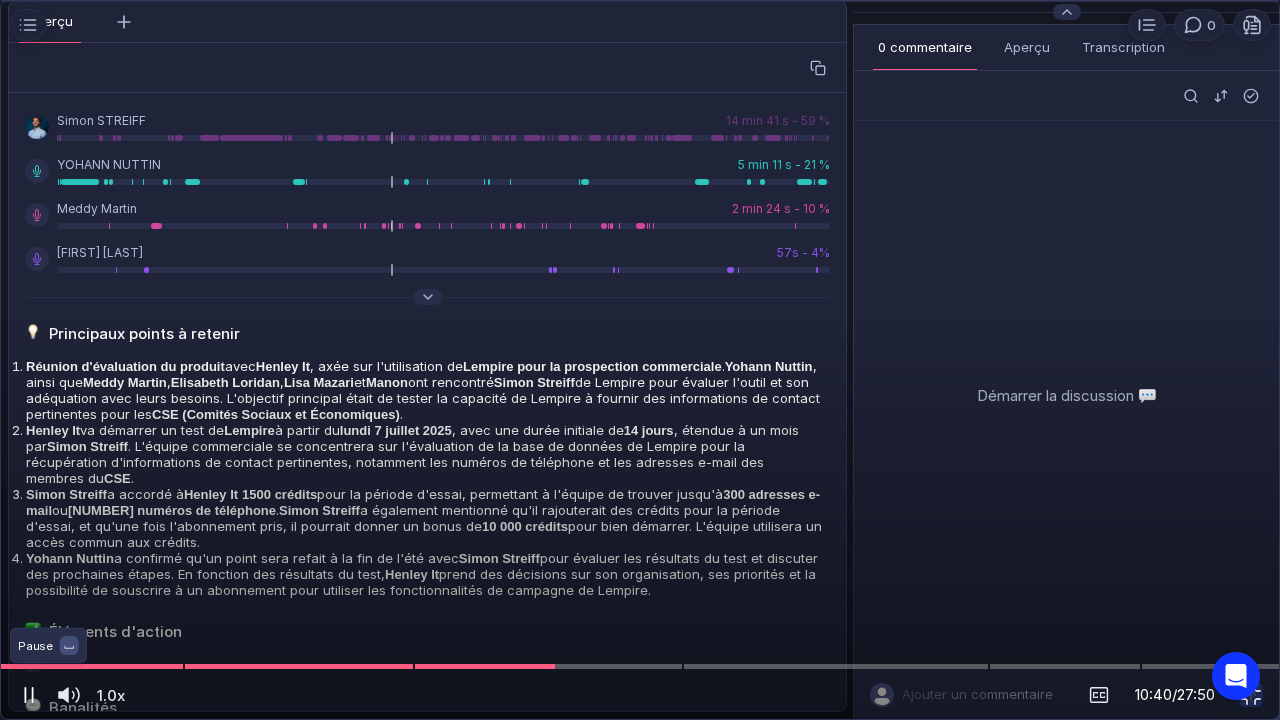 click at bounding box center [29, 695] 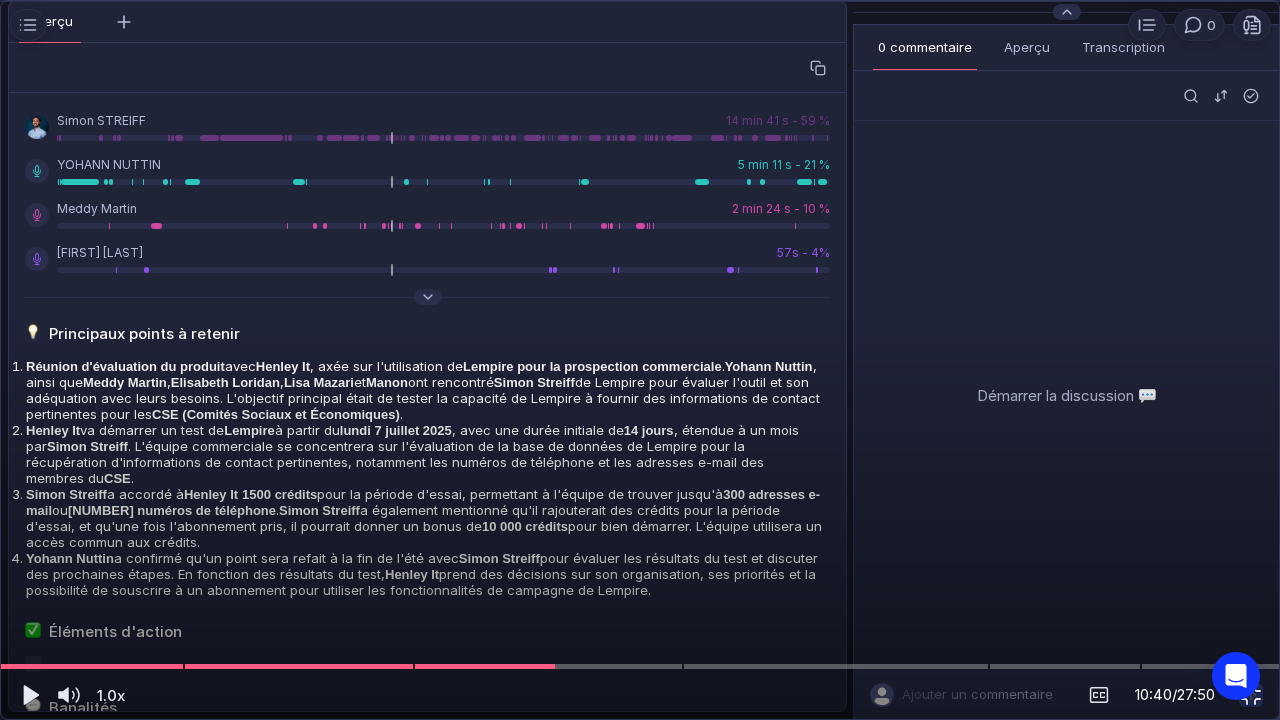 click at bounding box center (1251, 695) 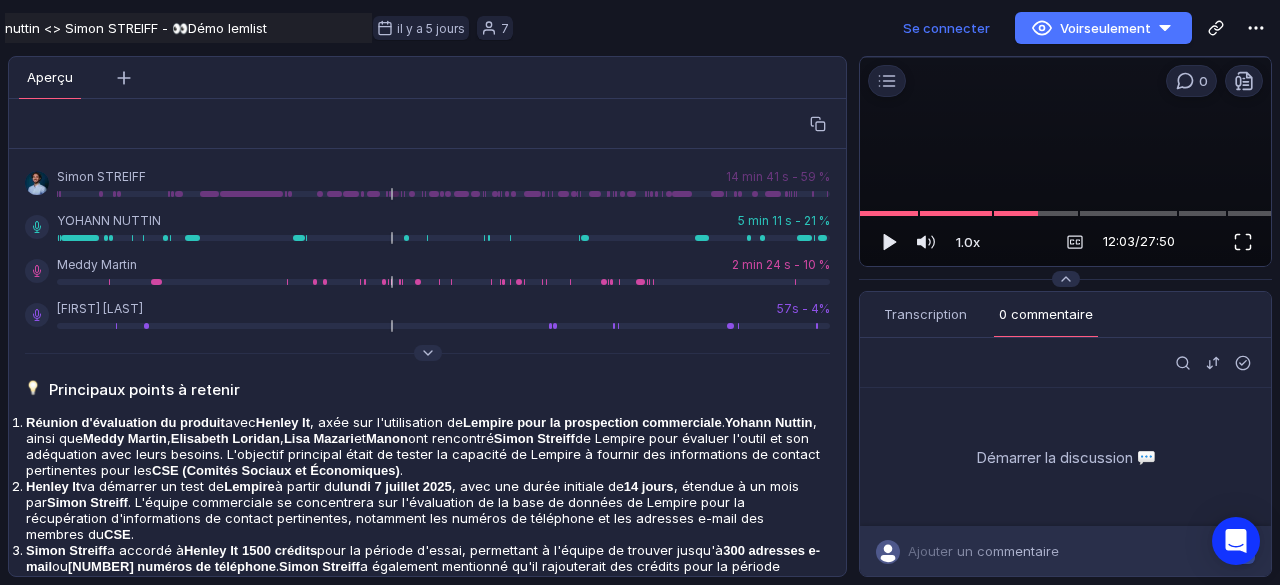 click at bounding box center (1243, 242) 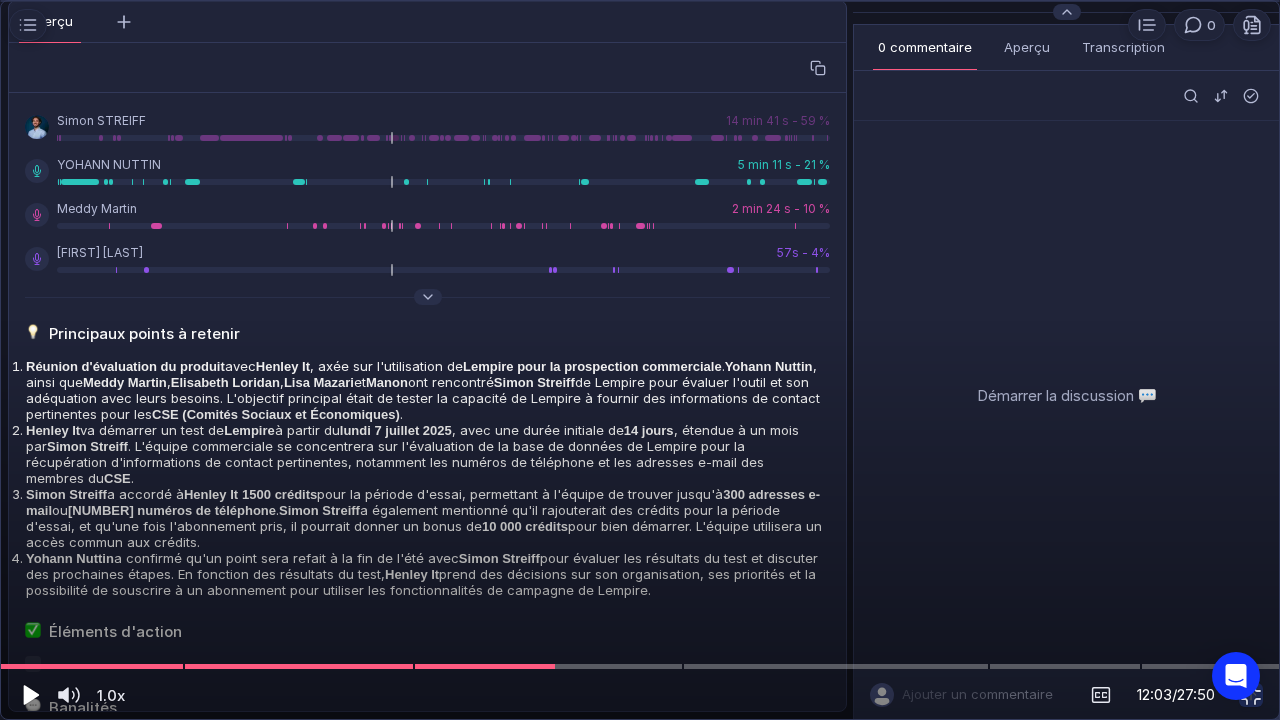 click at bounding box center (31, 695) 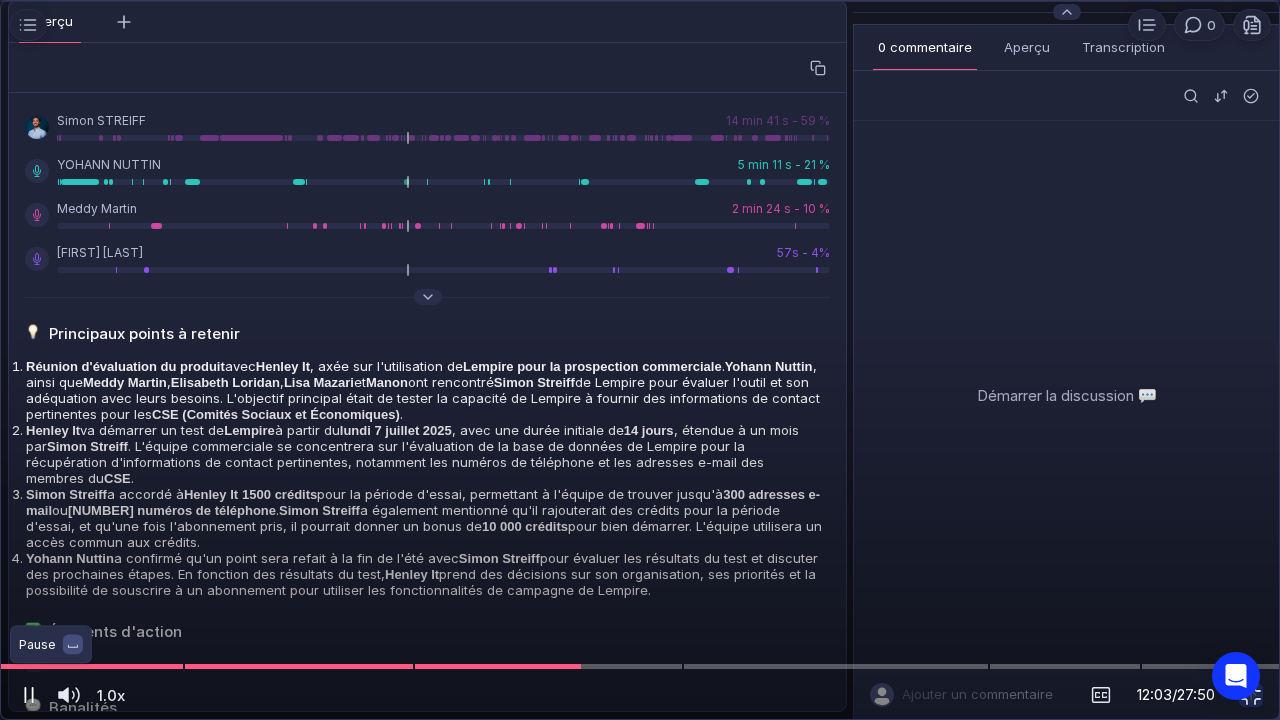 click at bounding box center [29, 695] 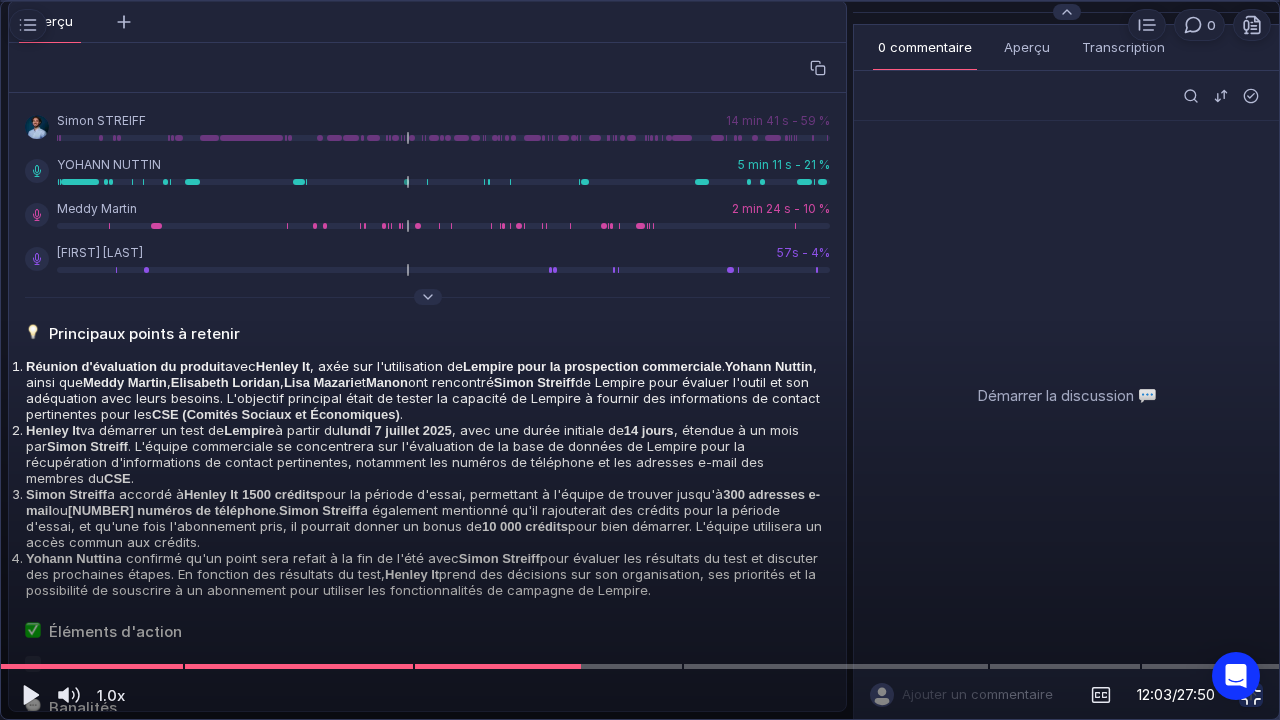 click at bounding box center [1251, 695] 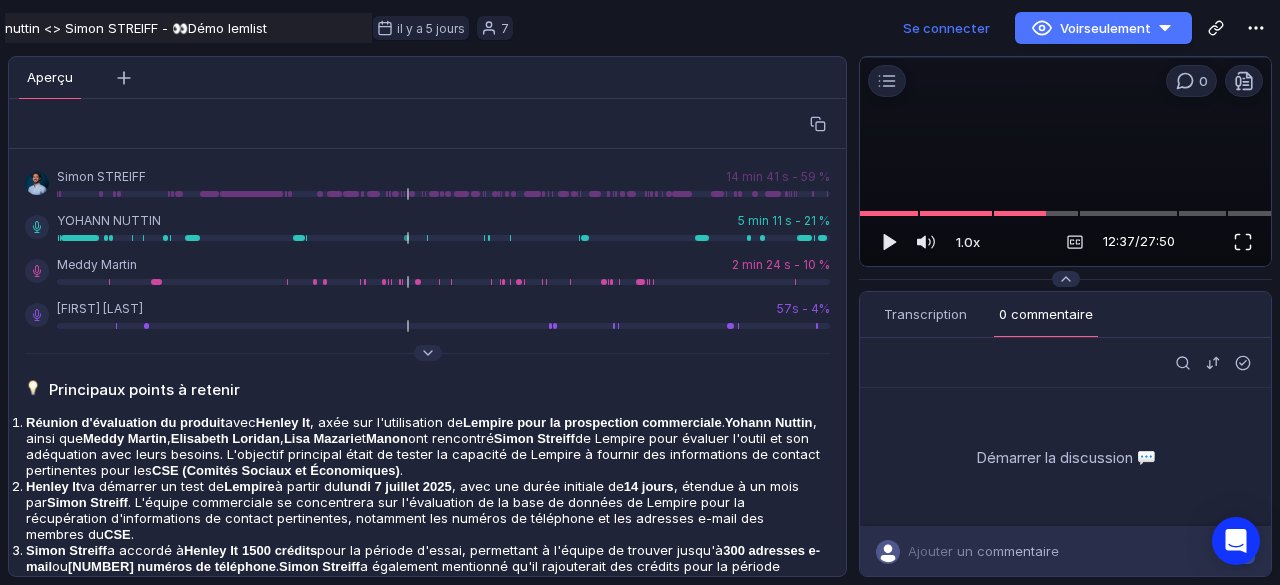 click at bounding box center [1243, 242] 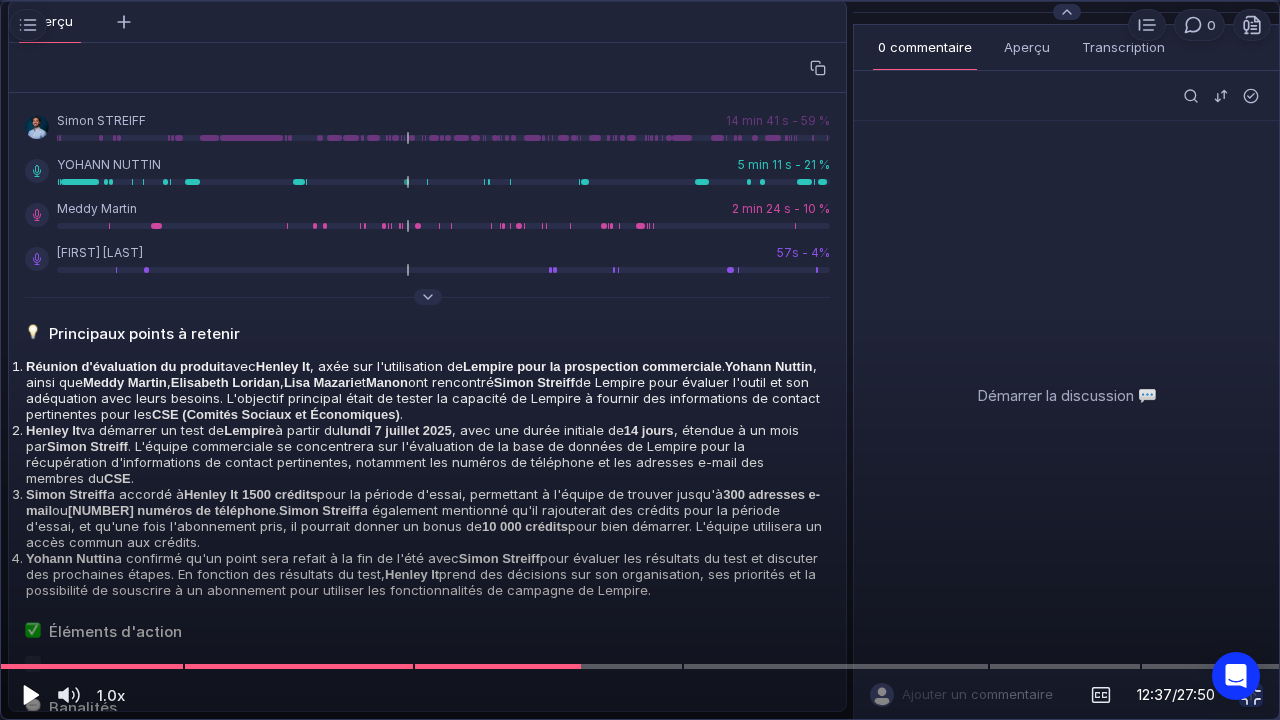 click at bounding box center [31, 695] 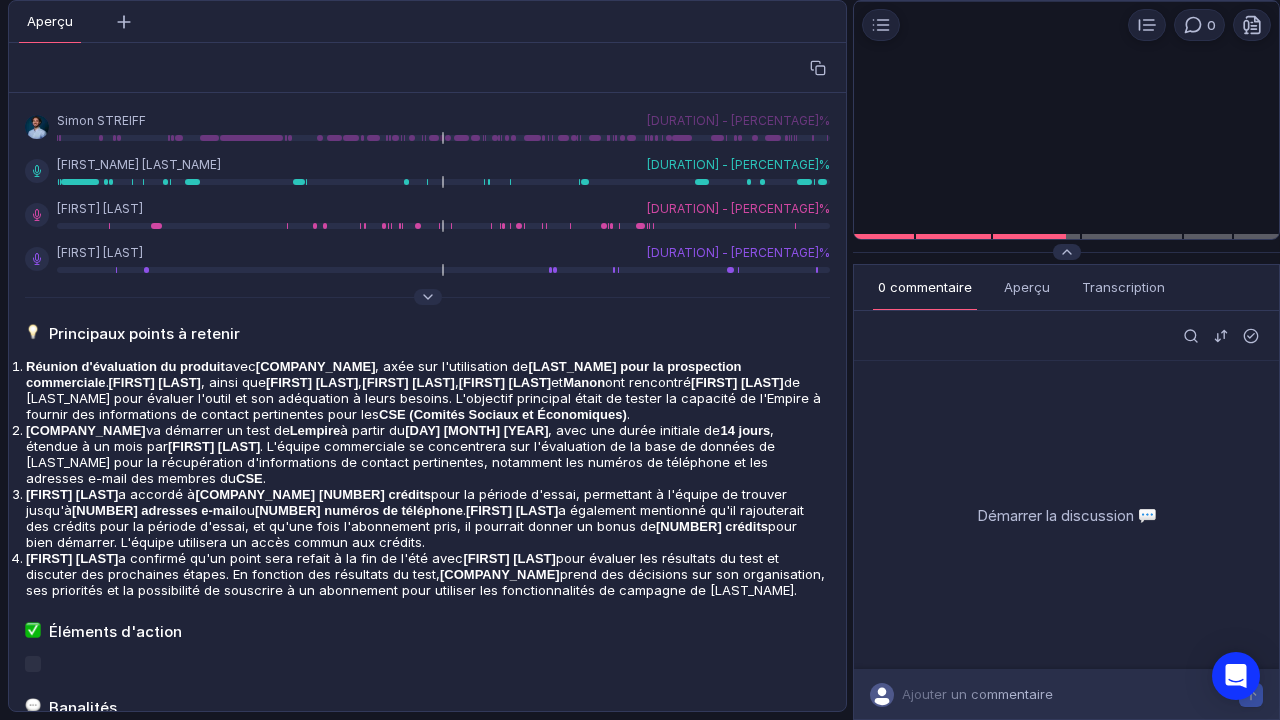 scroll, scrollTop: 0, scrollLeft: 0, axis: both 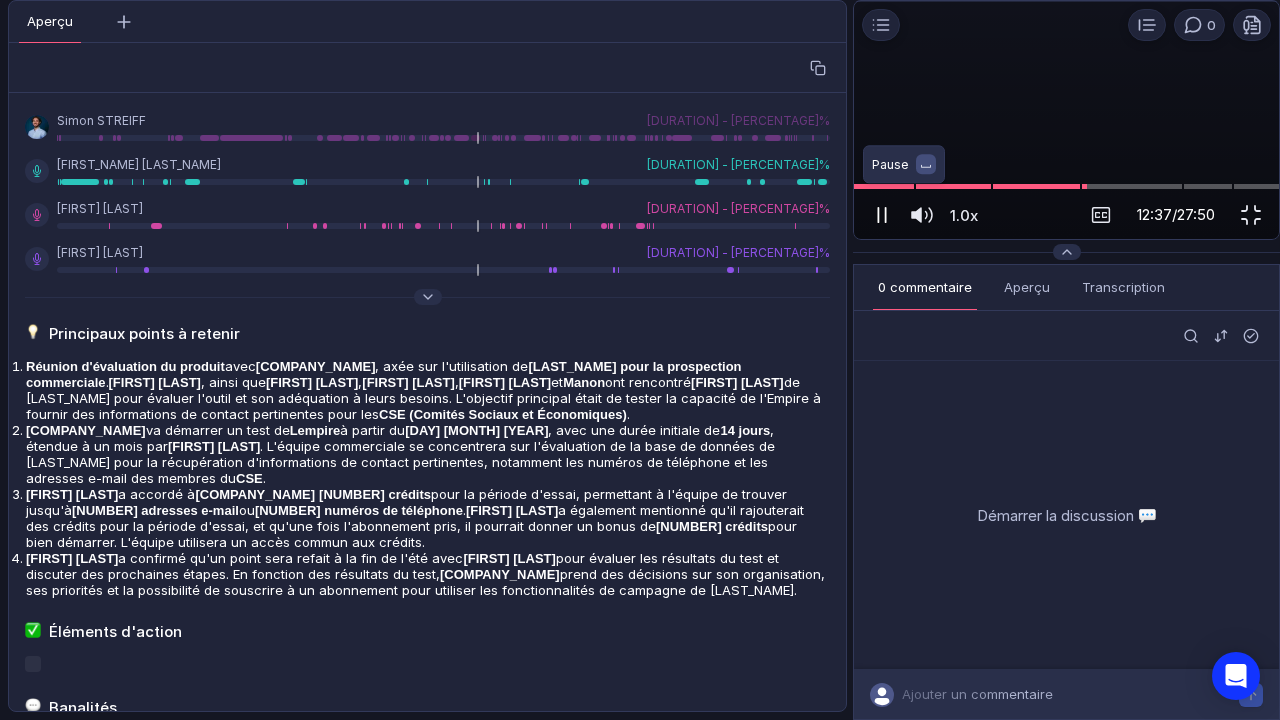 click at bounding box center (882, 215) 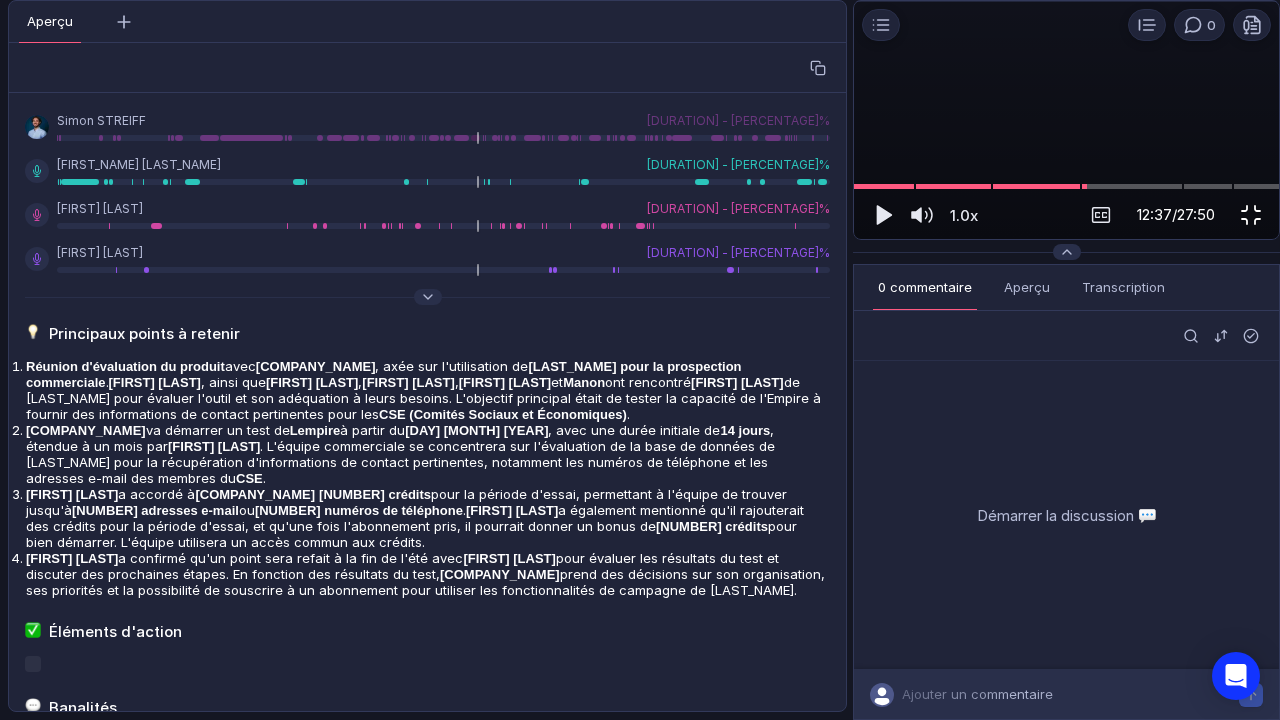 click at bounding box center (1251, 215) 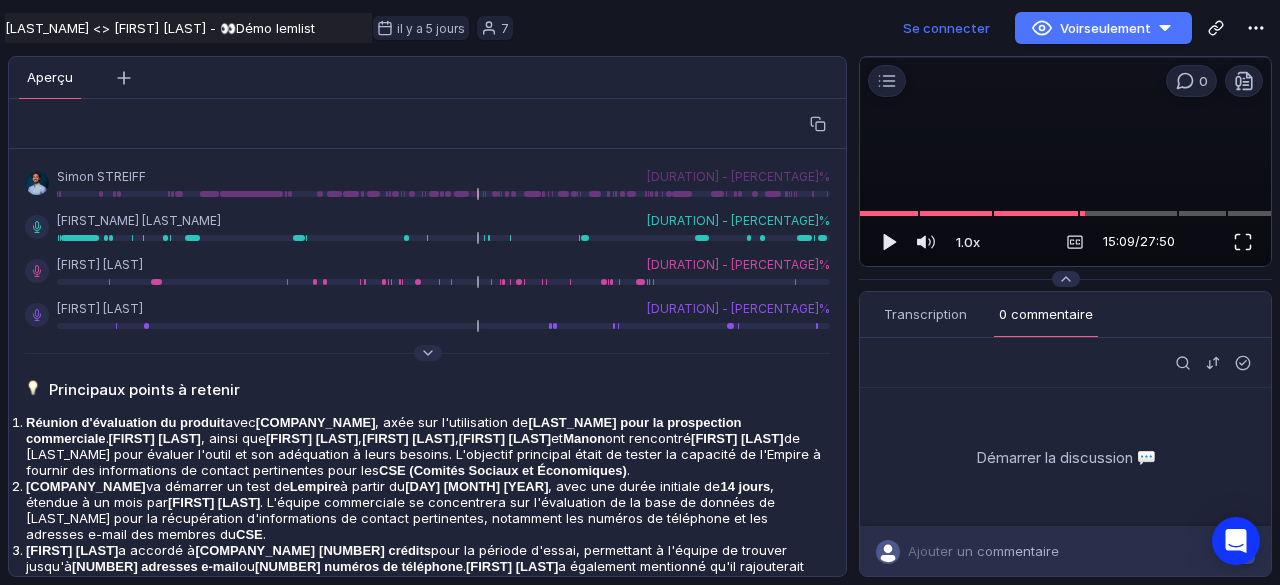 click at bounding box center [1243, 242] 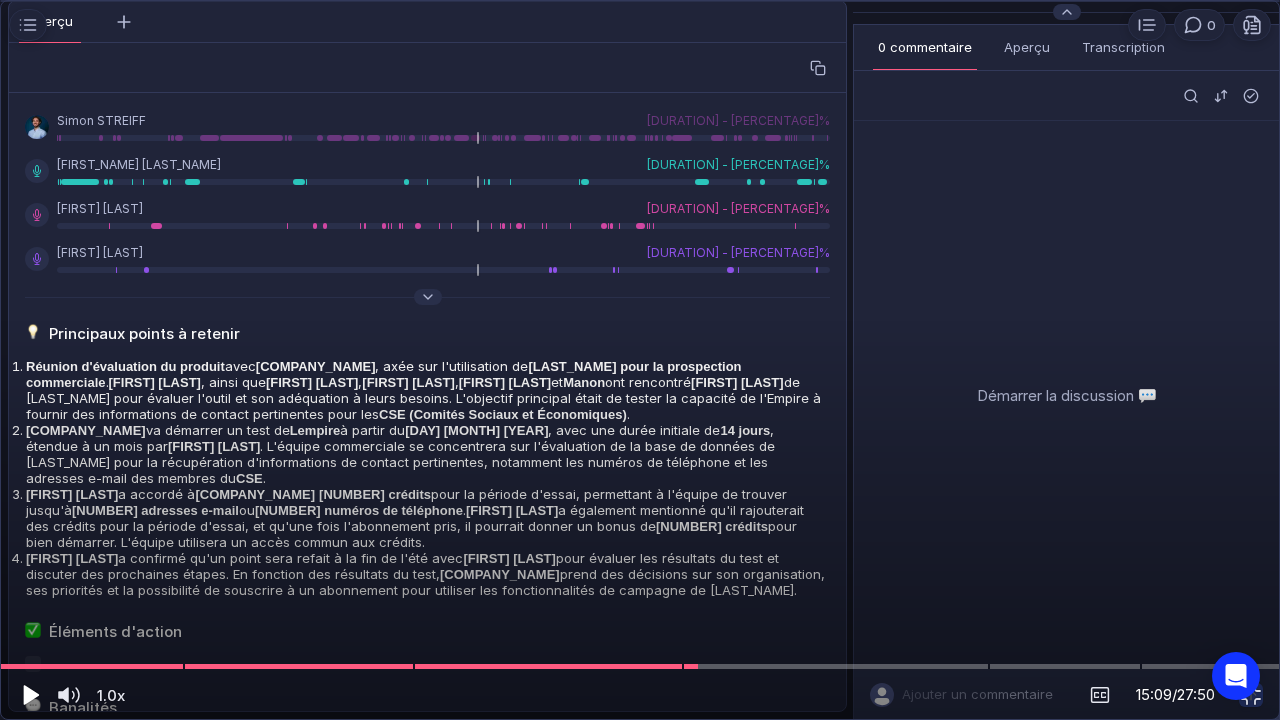 click at bounding box center [31, 695] 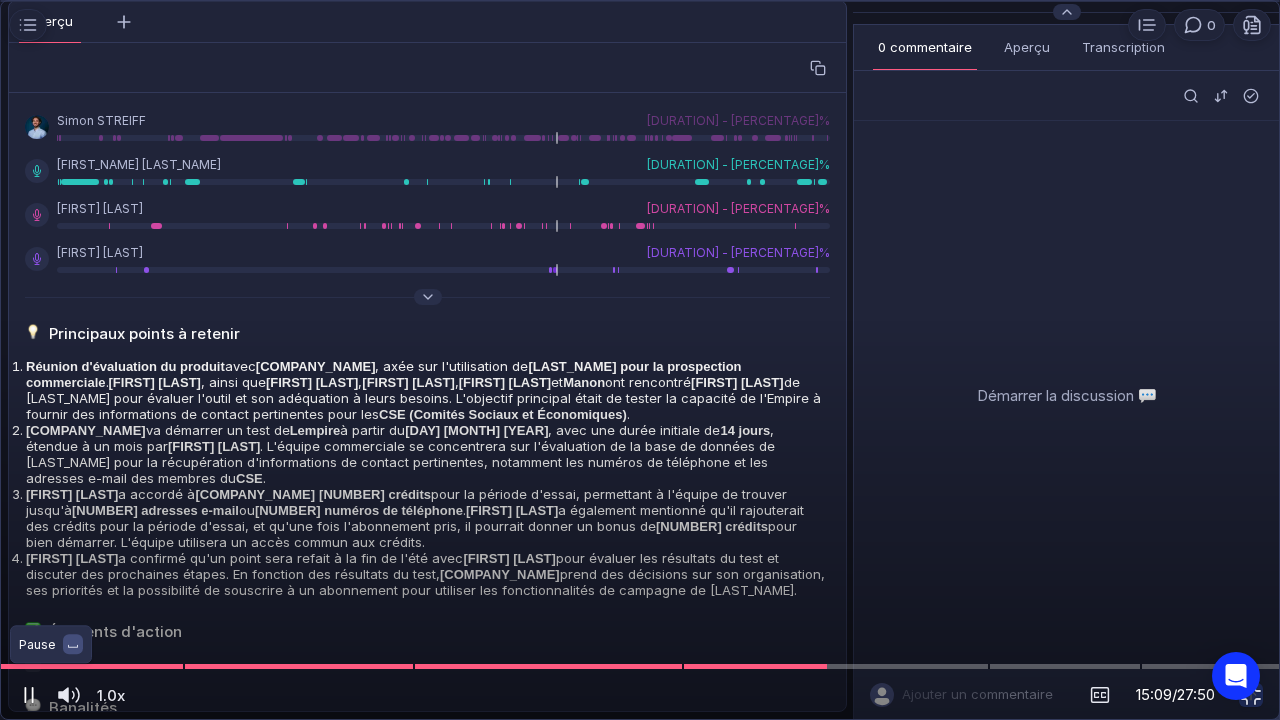click at bounding box center [29, 695] 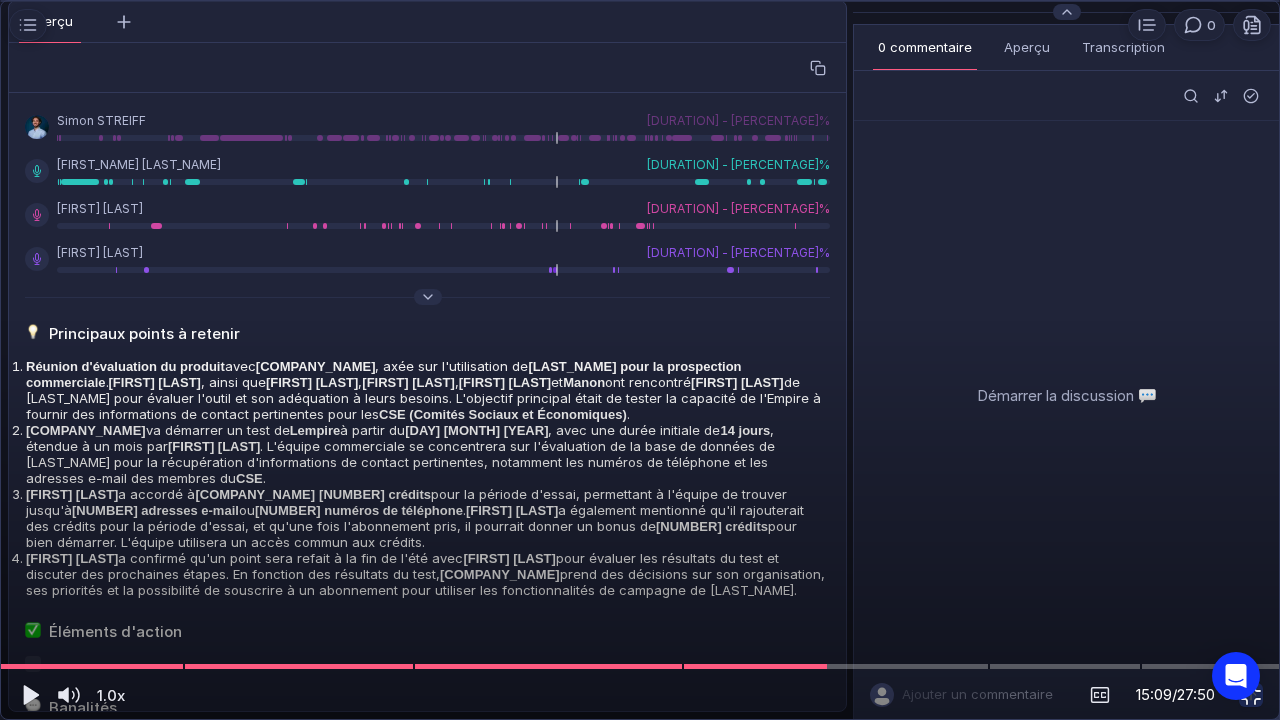click at bounding box center (1251, 695) 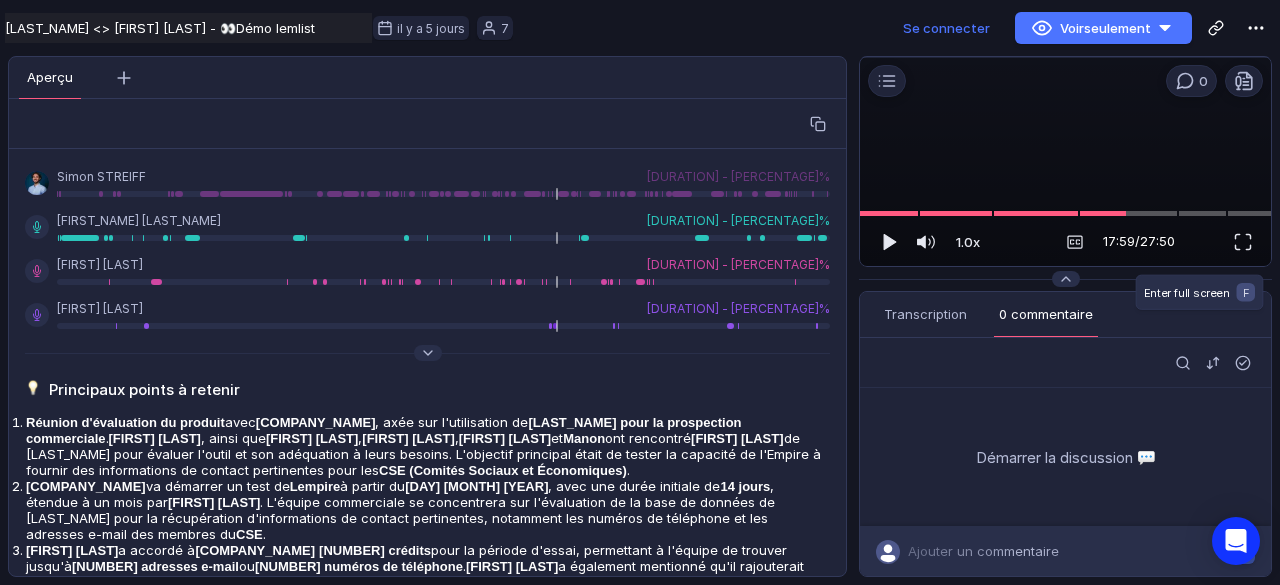 drag, startPoint x: 1252, startPoint y: 240, endPoint x: 1252, endPoint y: 326, distance: 86 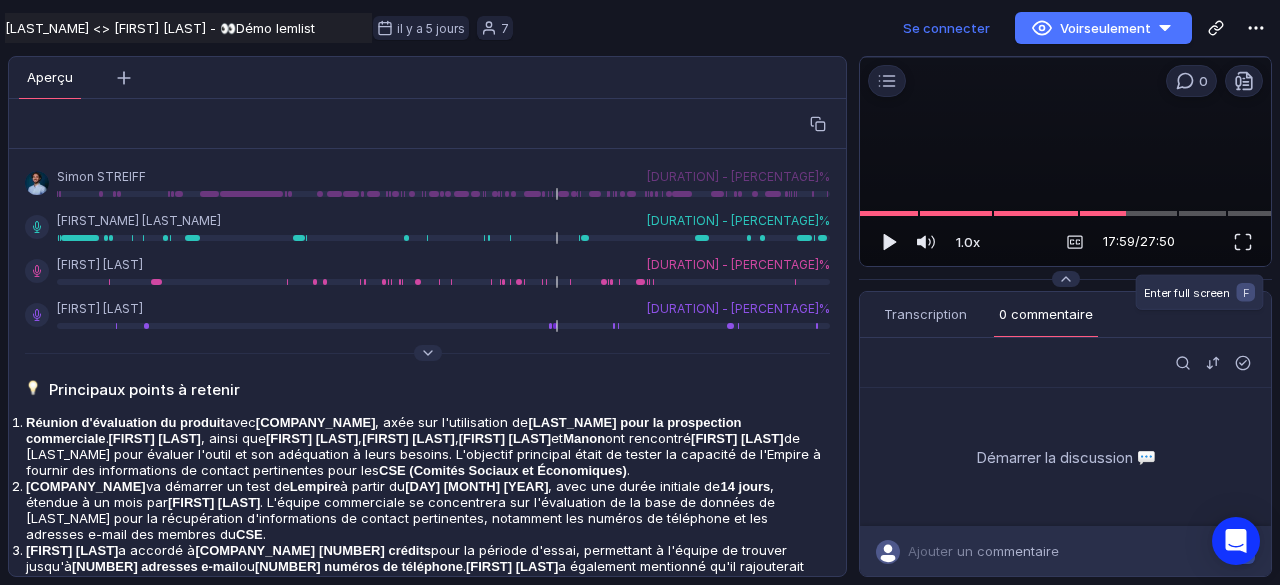 click at bounding box center (1243, 242) 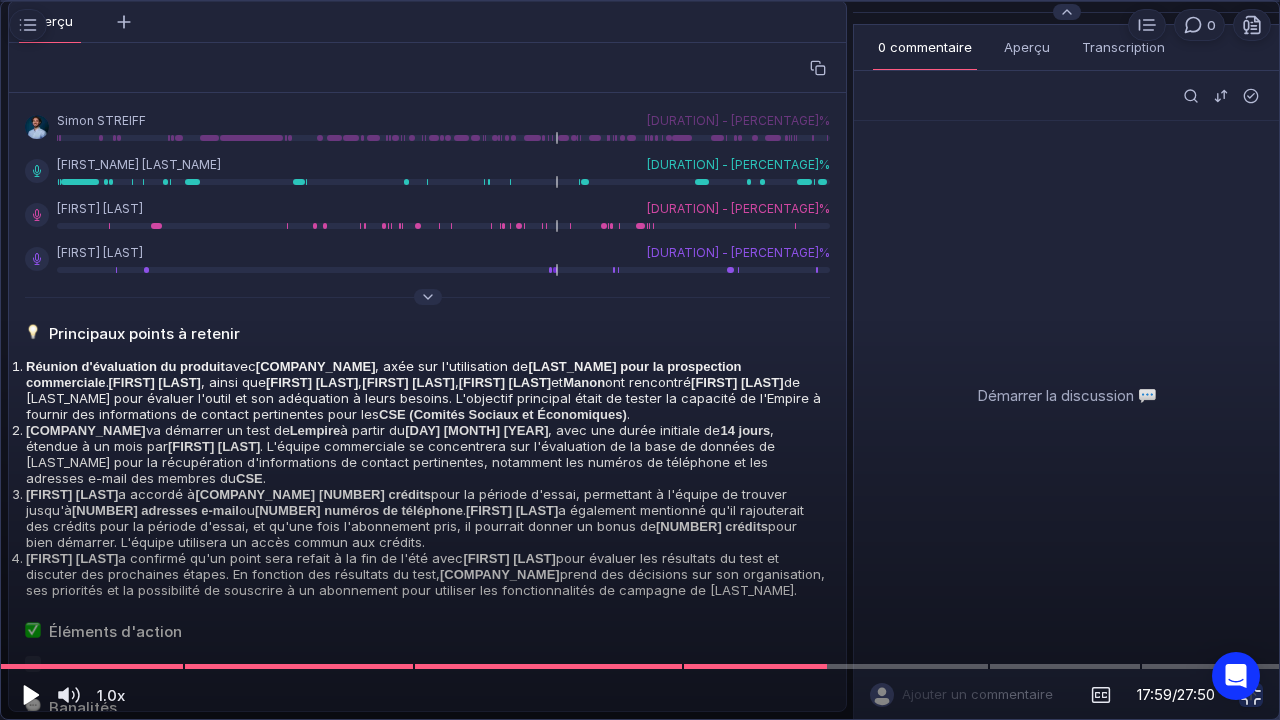 click at bounding box center [31, 695] 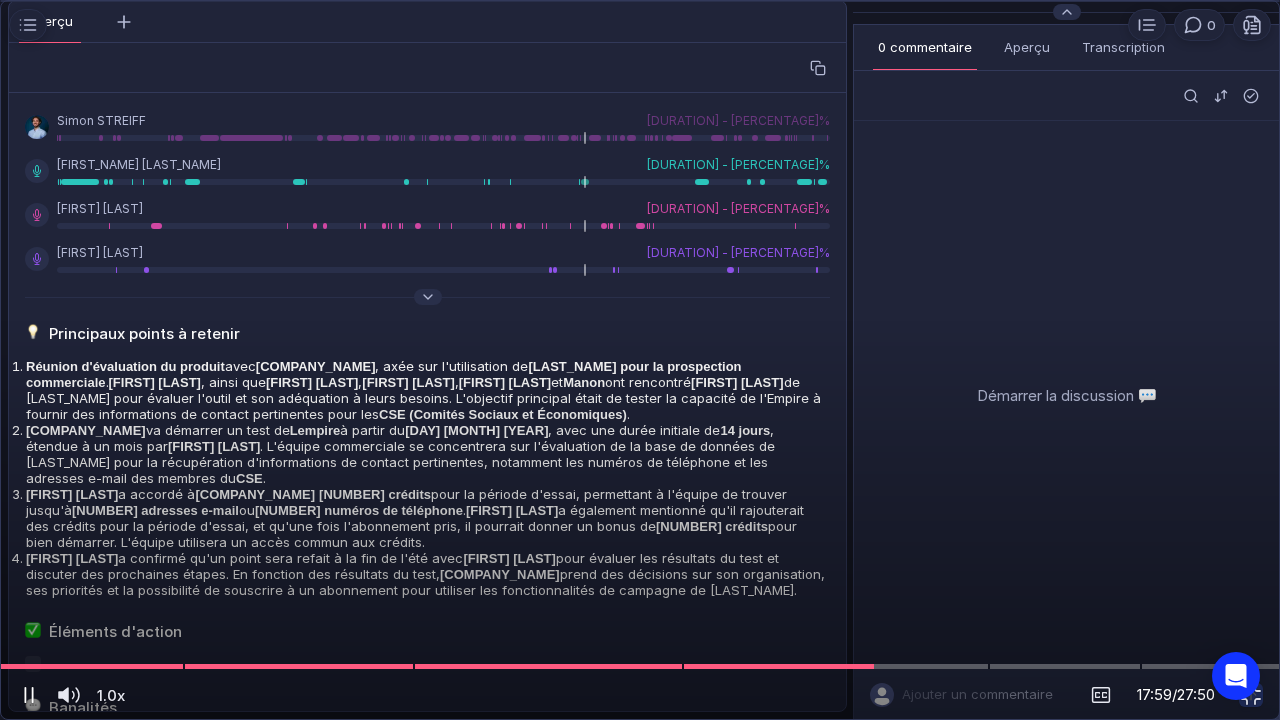 click at bounding box center [25, 695] 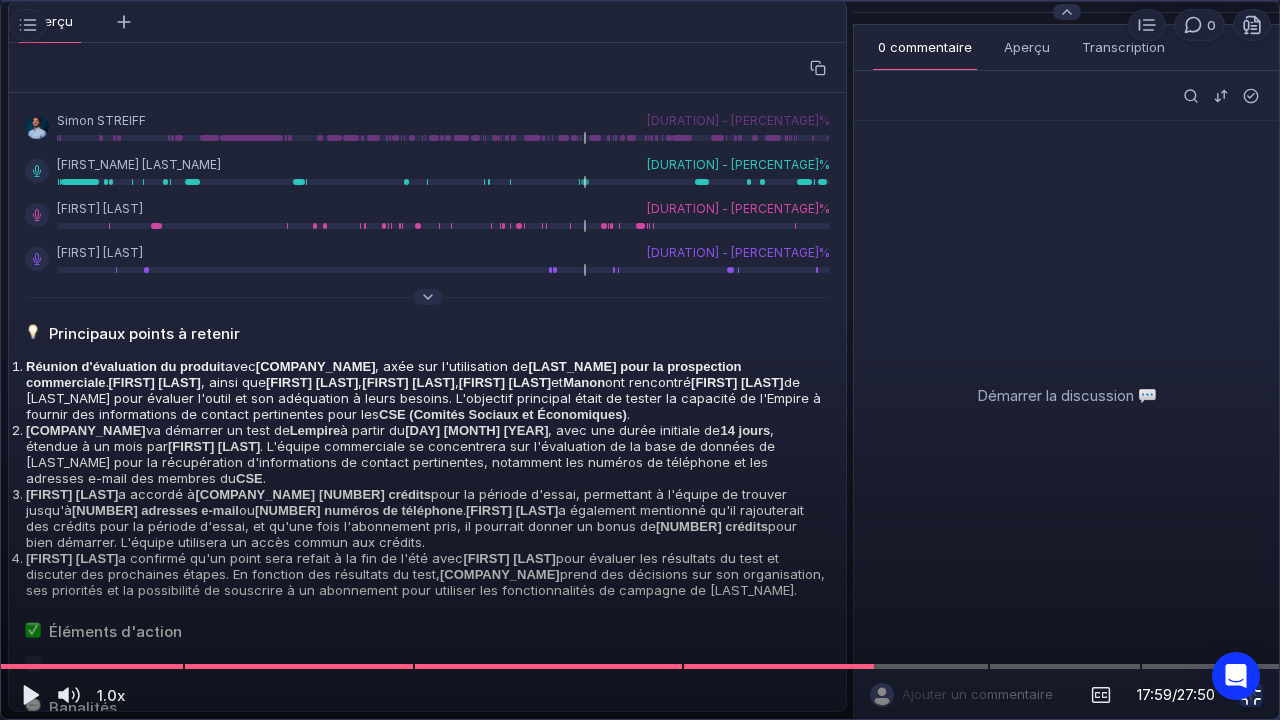click at bounding box center (1251, 695) 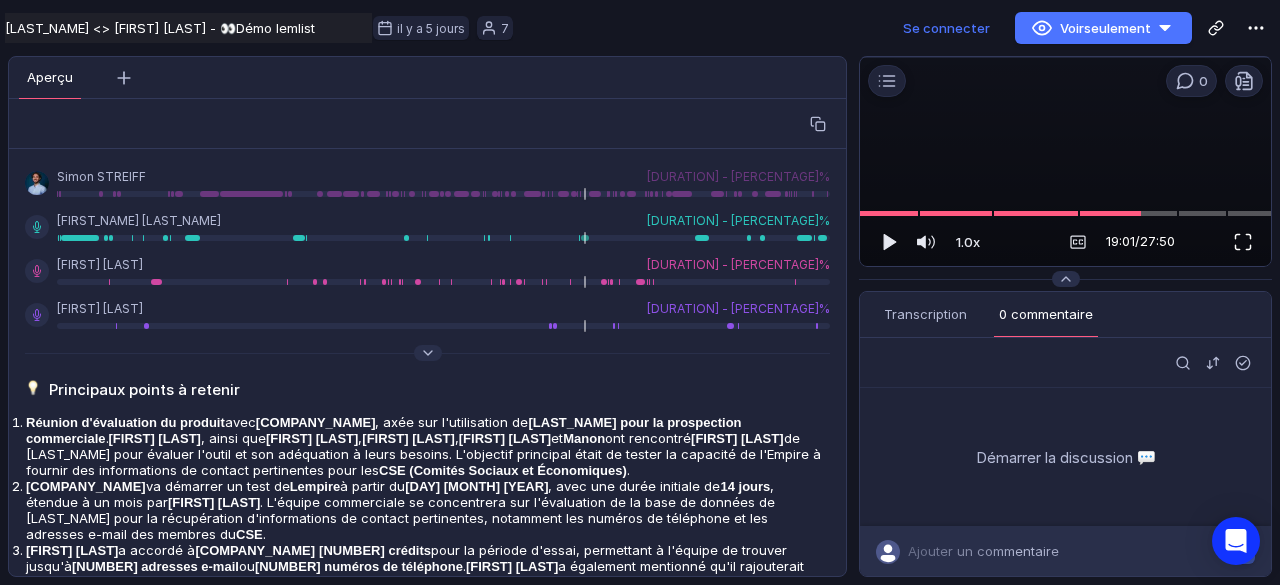 click at bounding box center [1243, 242] 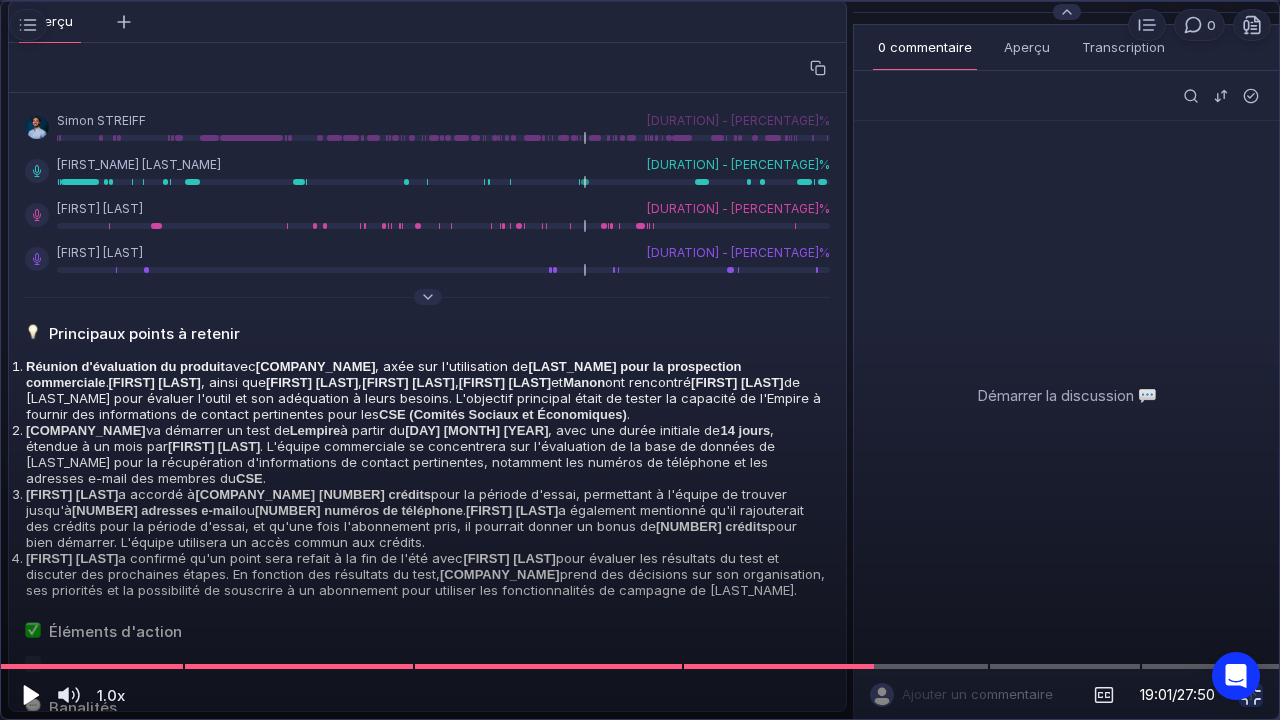 click at bounding box center [31, 695] 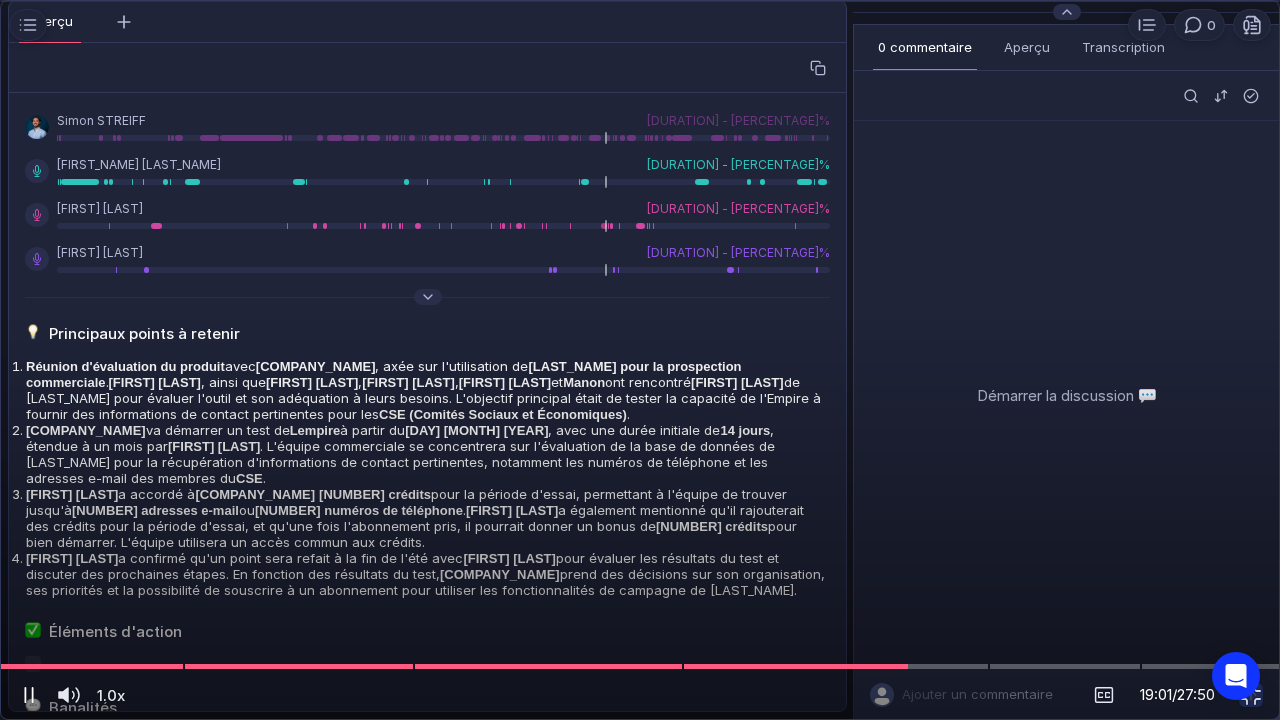click at bounding box center (25, 695) 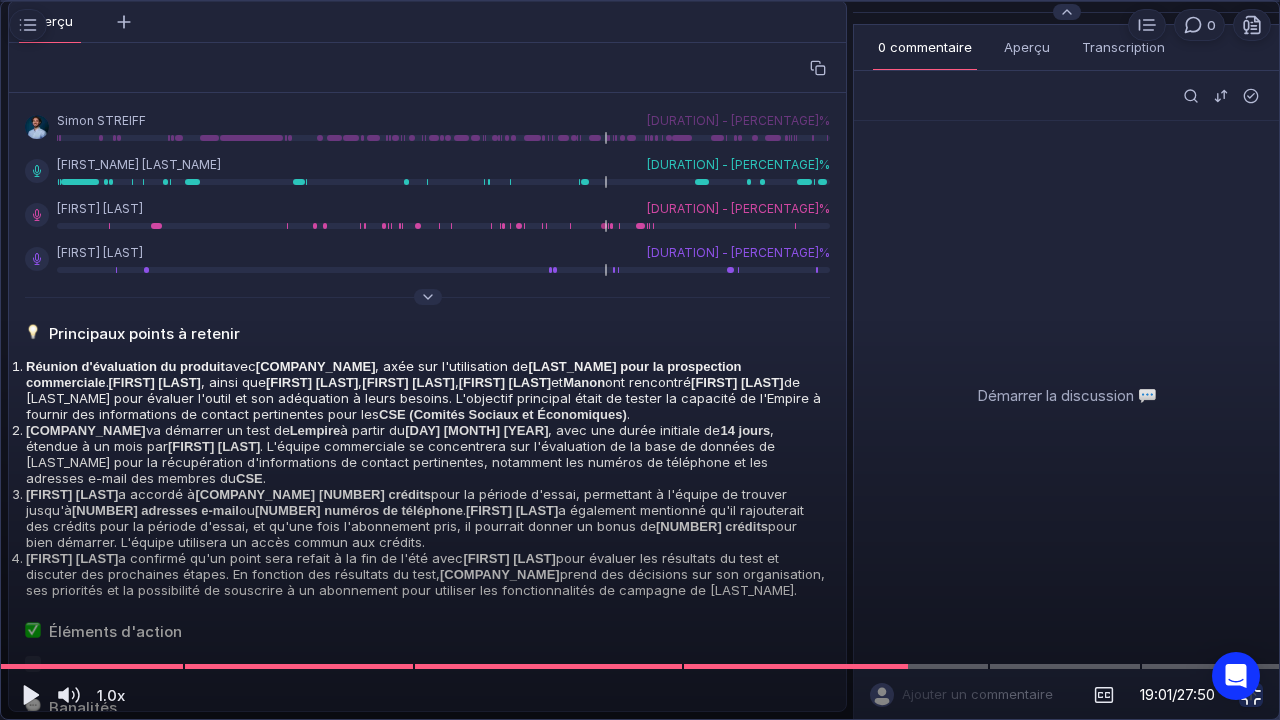 click at bounding box center (1251, 695) 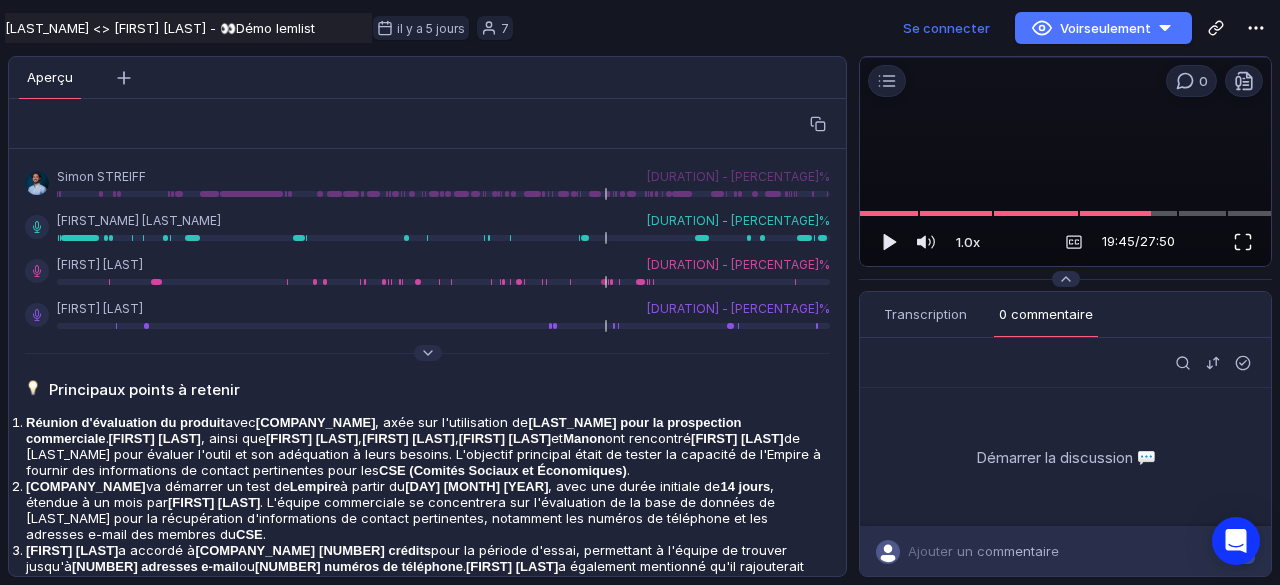 click at bounding box center [1243, 242] 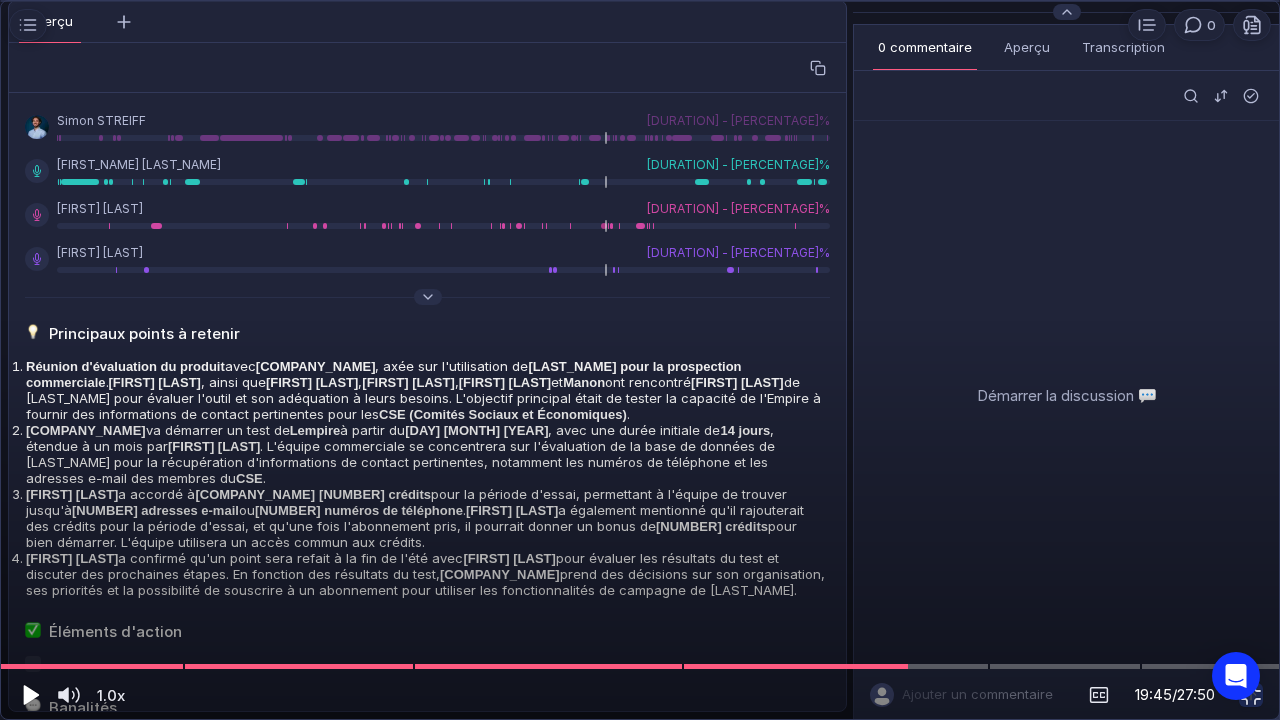 click at bounding box center (31, 695) 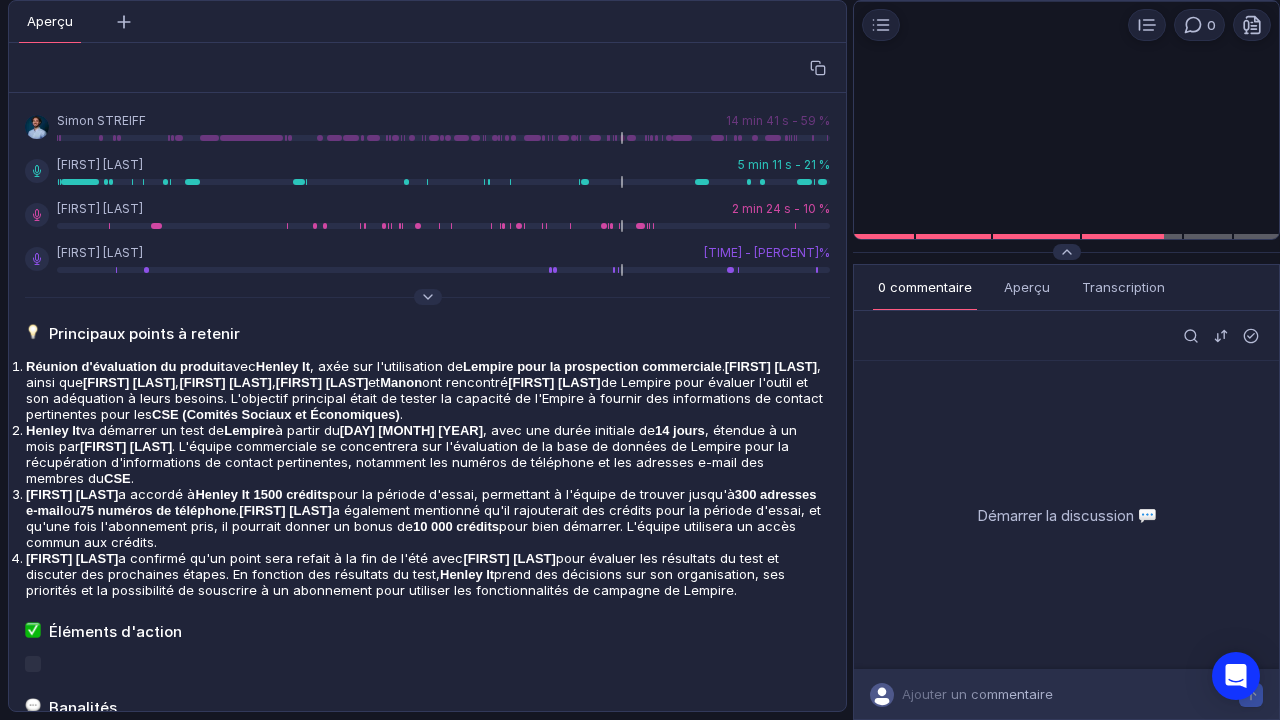 scroll, scrollTop: 0, scrollLeft: 0, axis: both 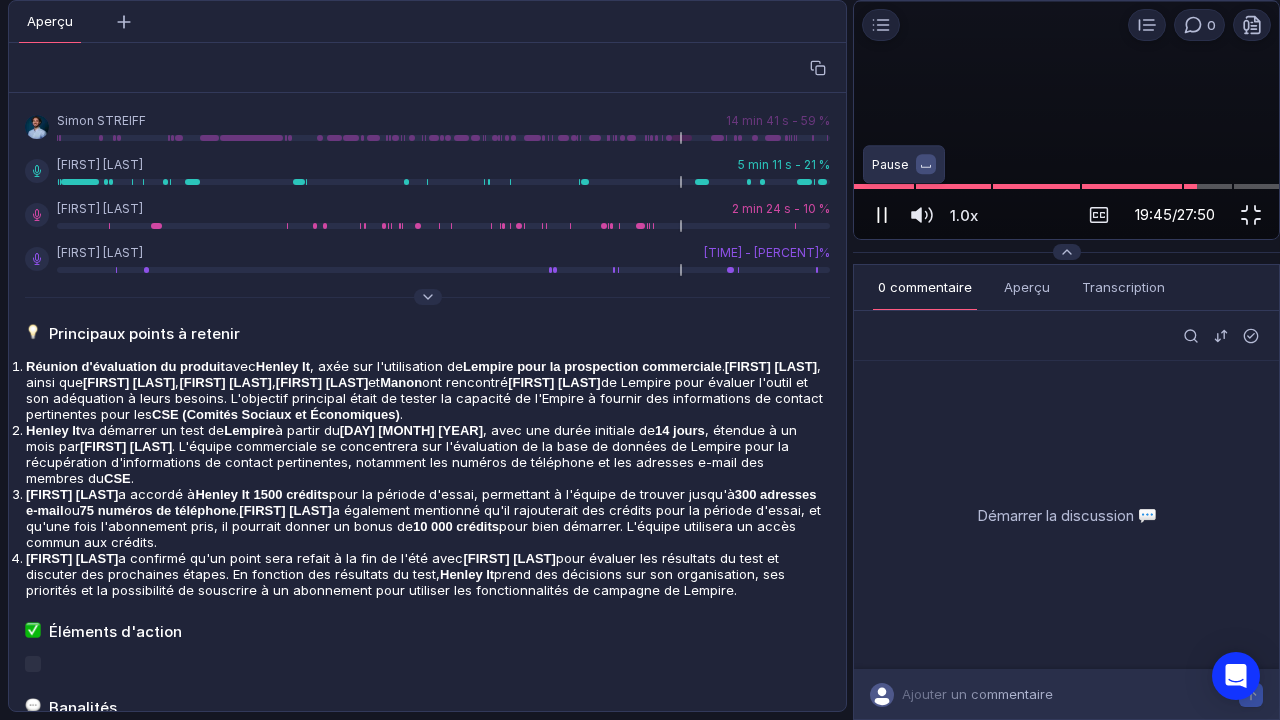 click at bounding box center [882, 215] 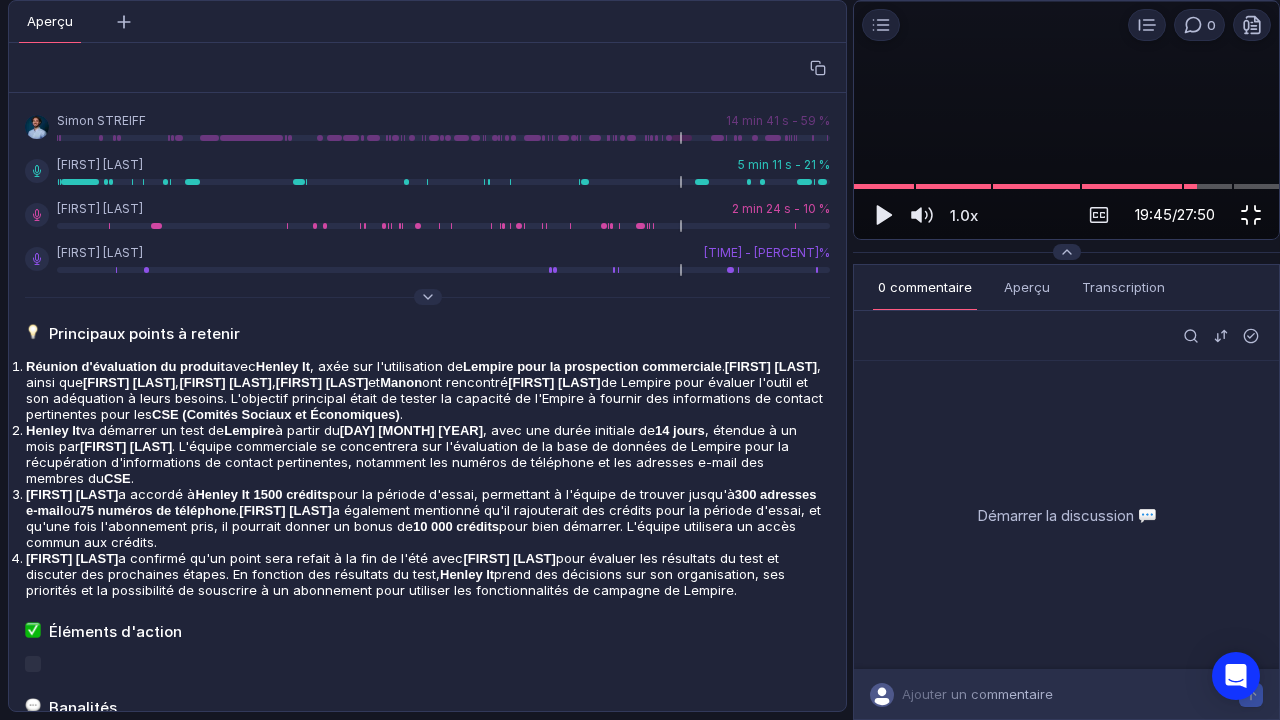 click at bounding box center [1251, 215] 